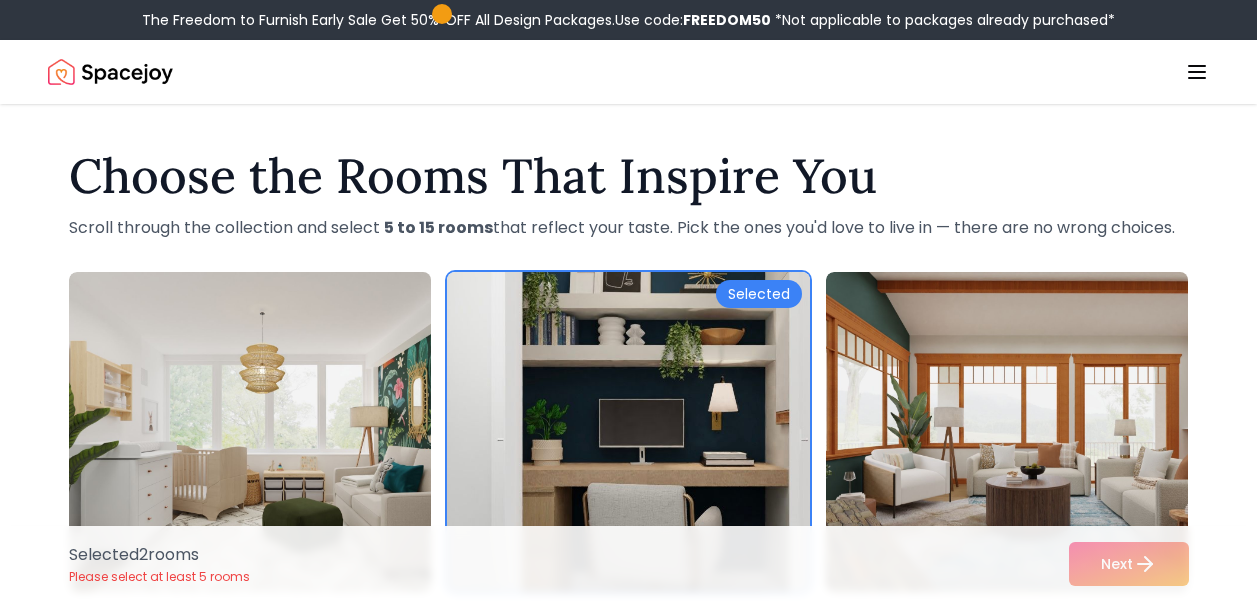 scroll, scrollTop: 1100, scrollLeft: 0, axis: vertical 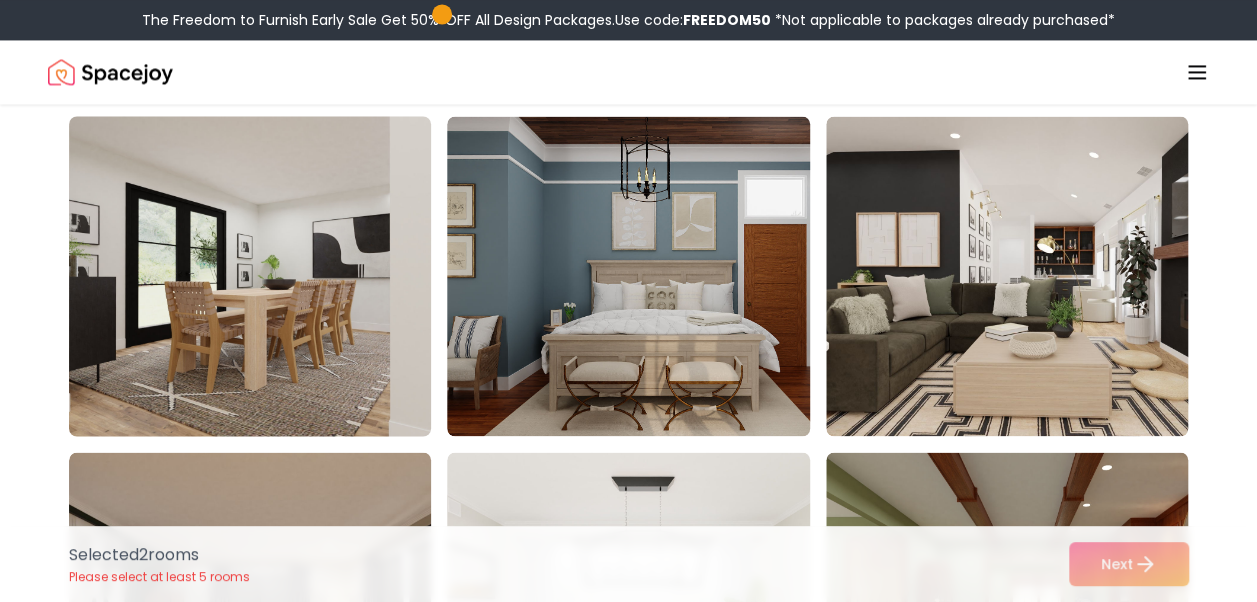click at bounding box center [269, 276] 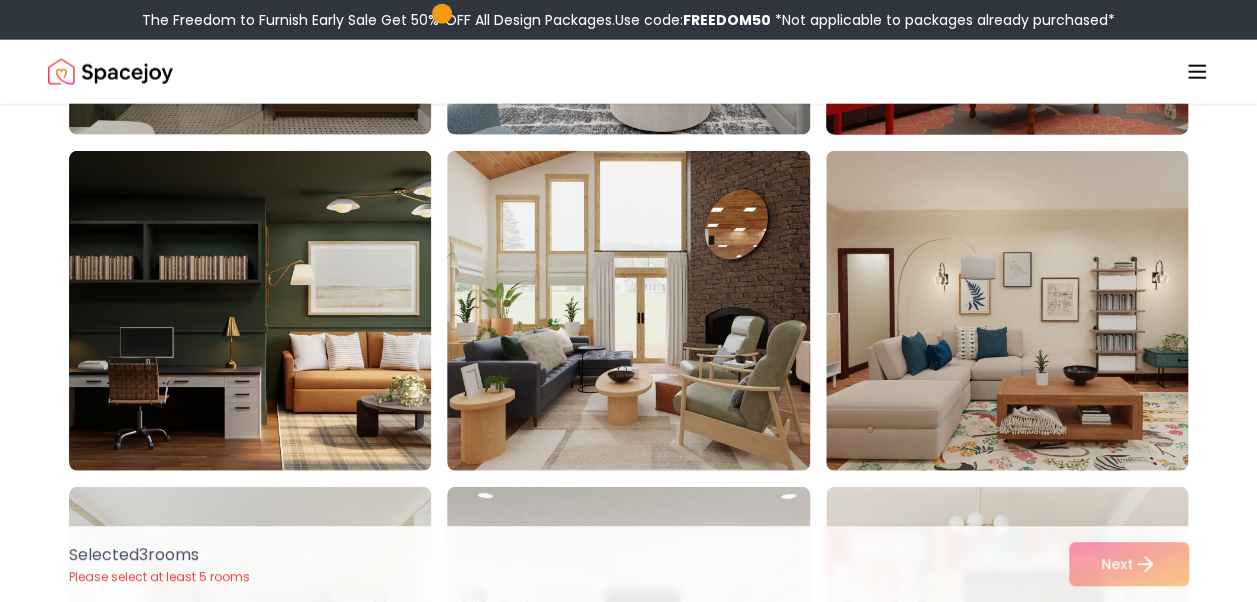 scroll, scrollTop: 2500, scrollLeft: 0, axis: vertical 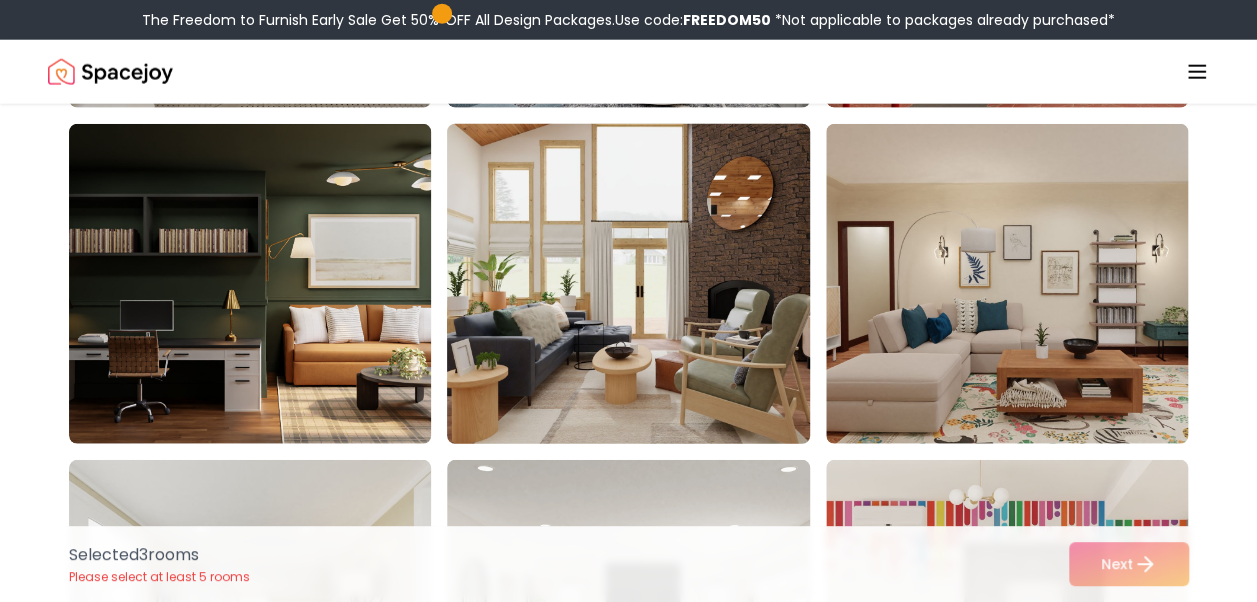 click at bounding box center [647, 284] 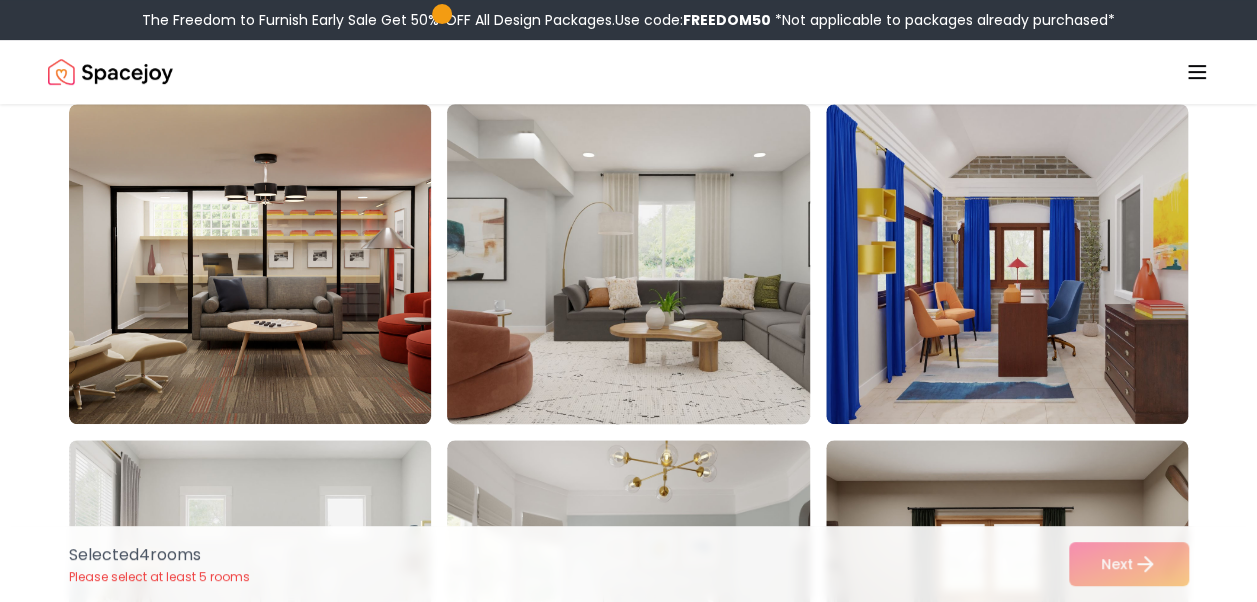 scroll, scrollTop: 4100, scrollLeft: 0, axis: vertical 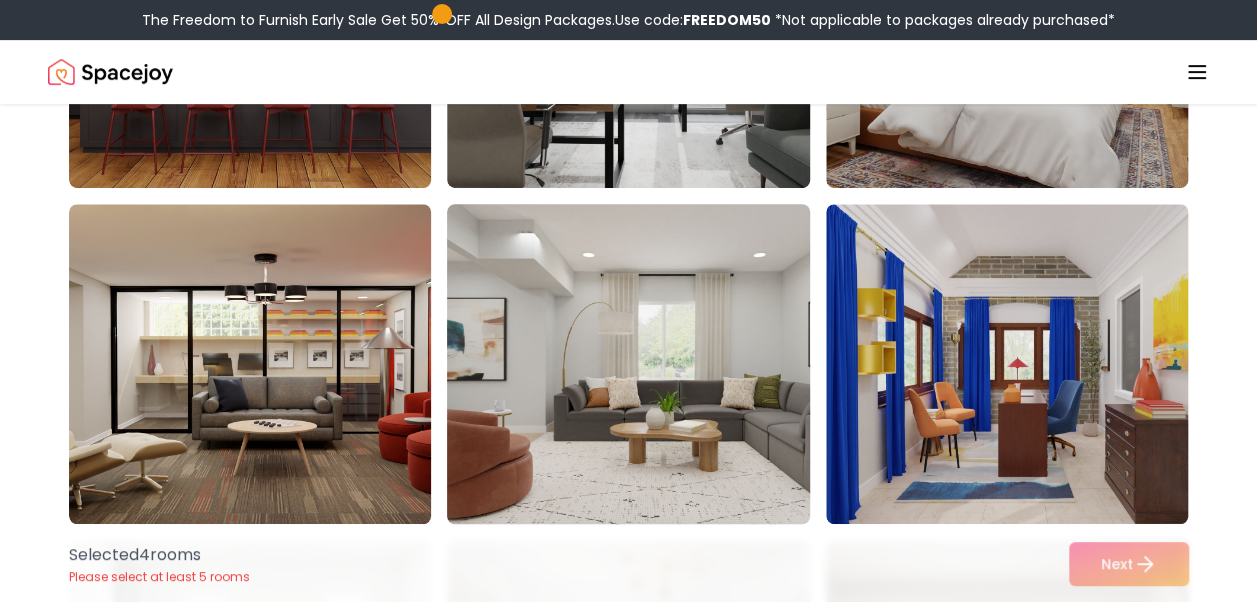 click at bounding box center [647, 364] 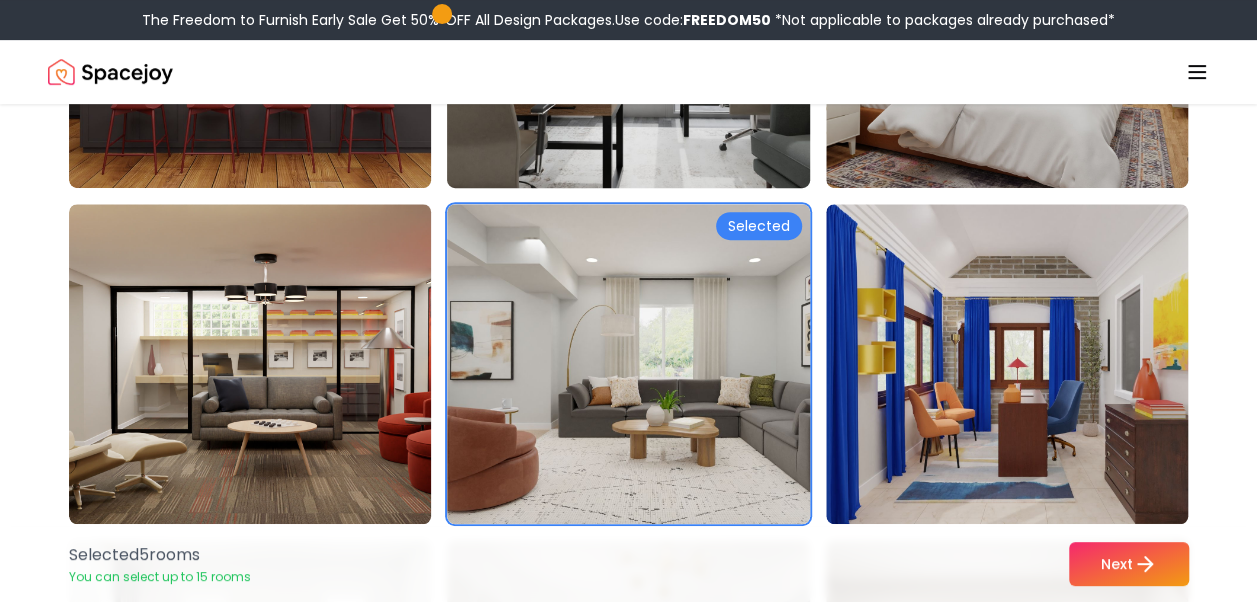 click at bounding box center (647, 28) 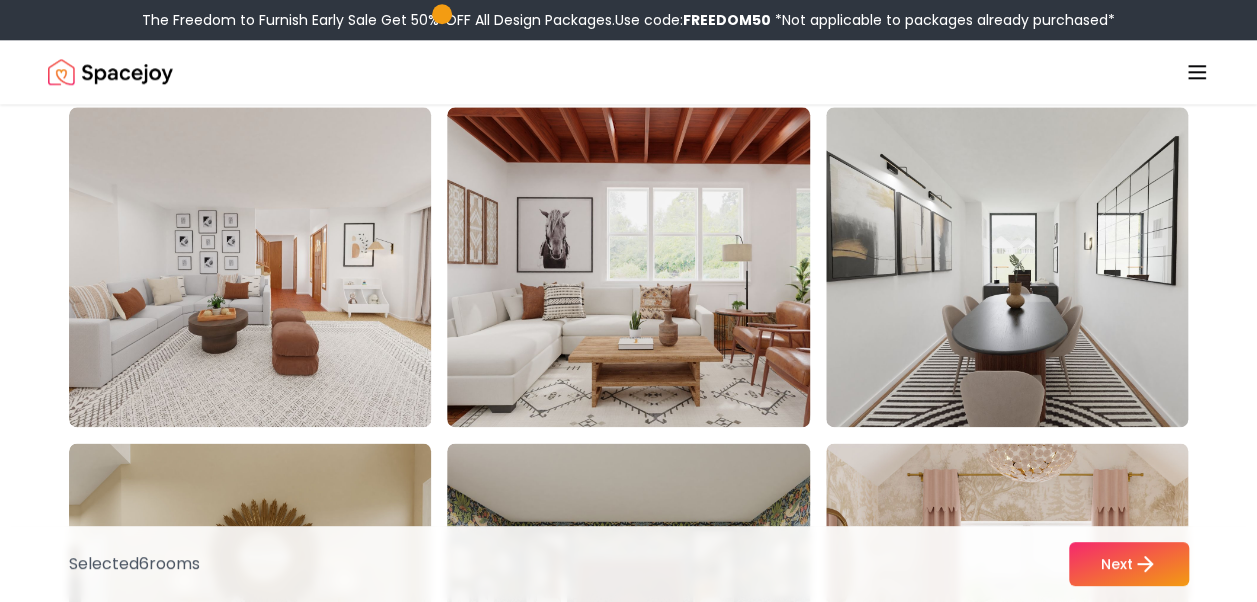 scroll, scrollTop: 4900, scrollLeft: 0, axis: vertical 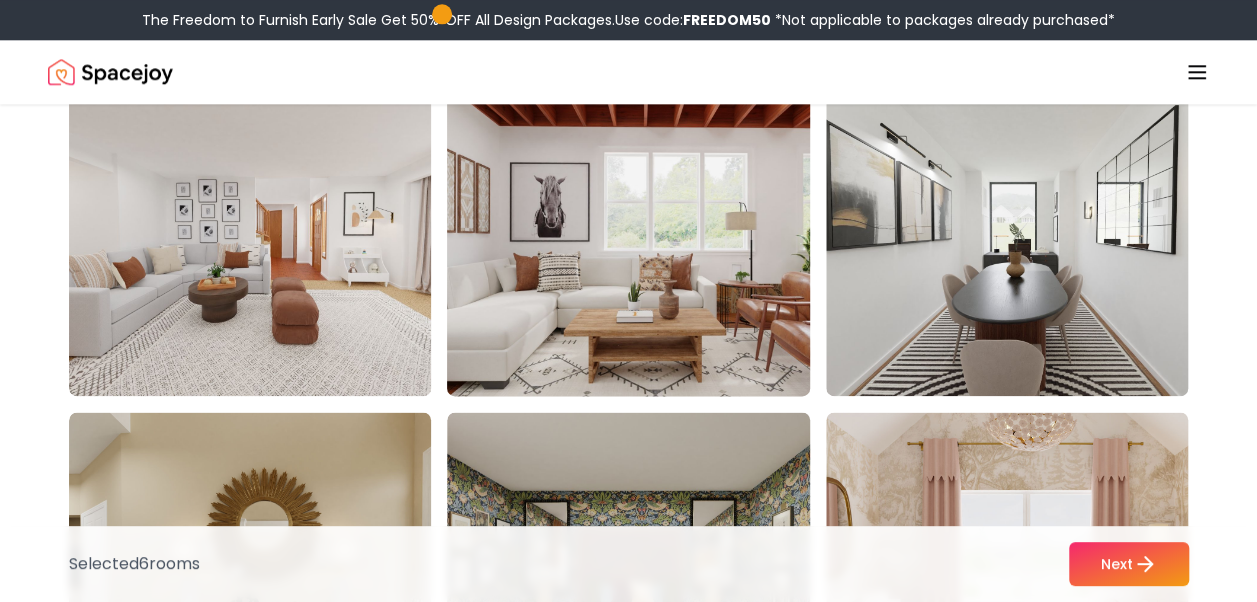 click at bounding box center (647, 236) 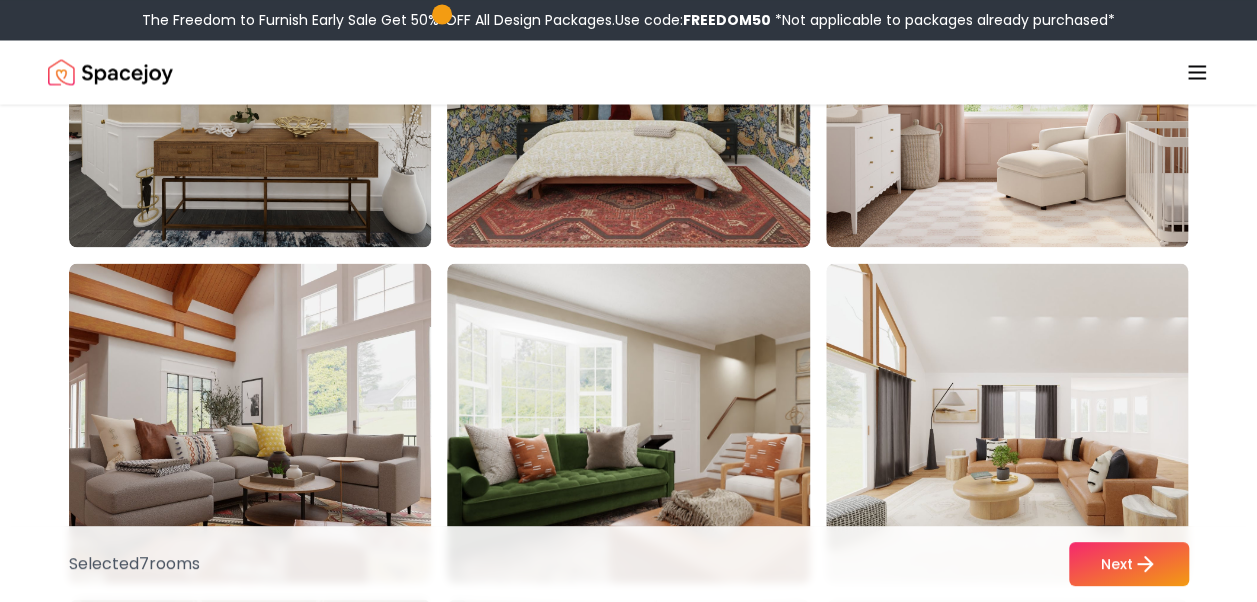 scroll, scrollTop: 5500, scrollLeft: 0, axis: vertical 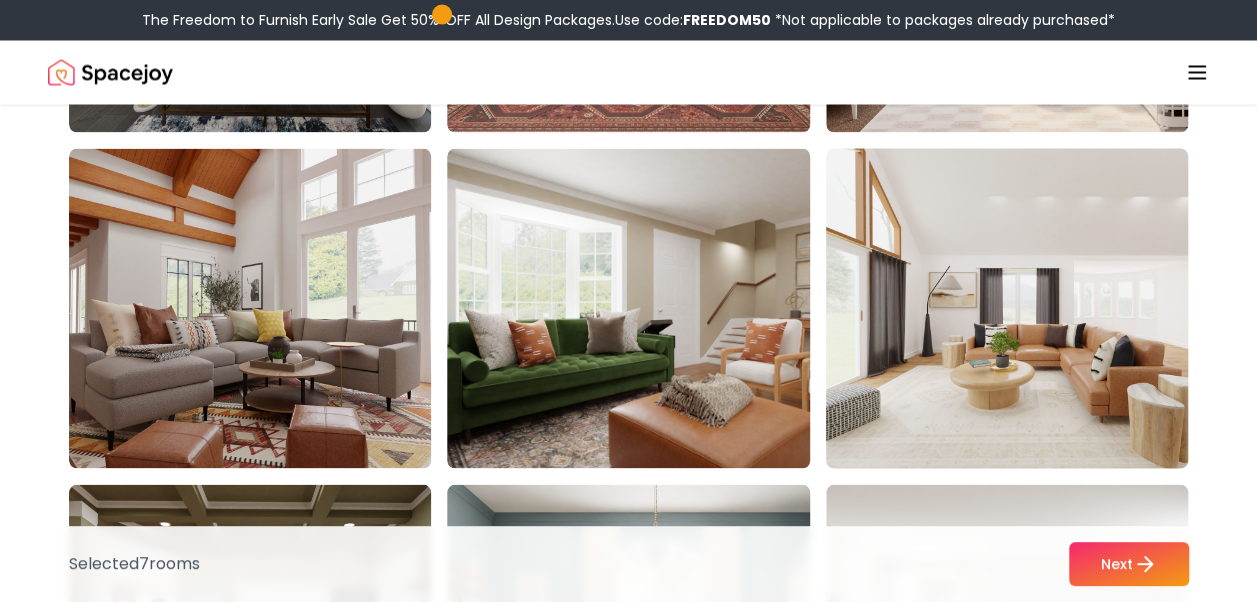 click at bounding box center [1026, 308] 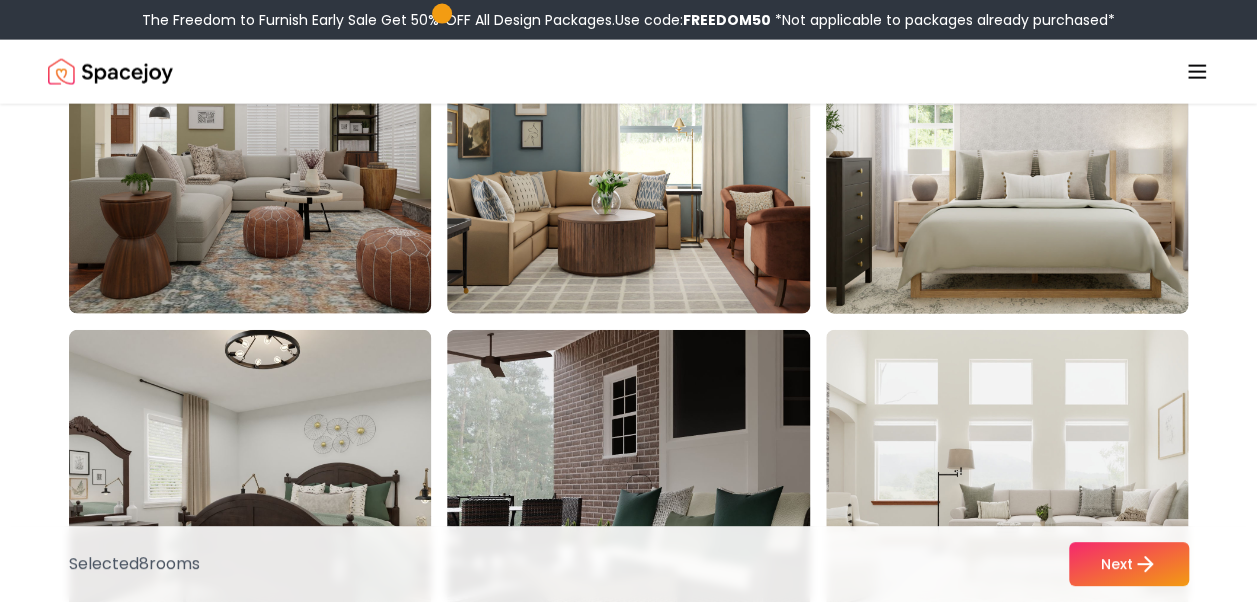 scroll, scrollTop: 6000, scrollLeft: 0, axis: vertical 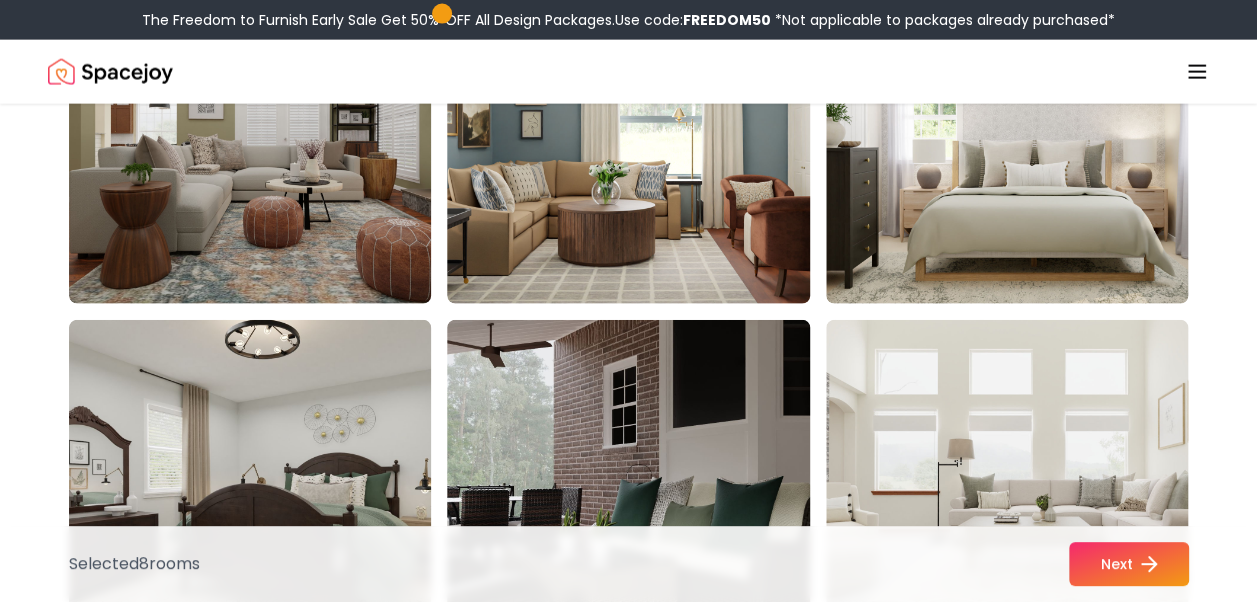click on "Next" at bounding box center (1129, 564) 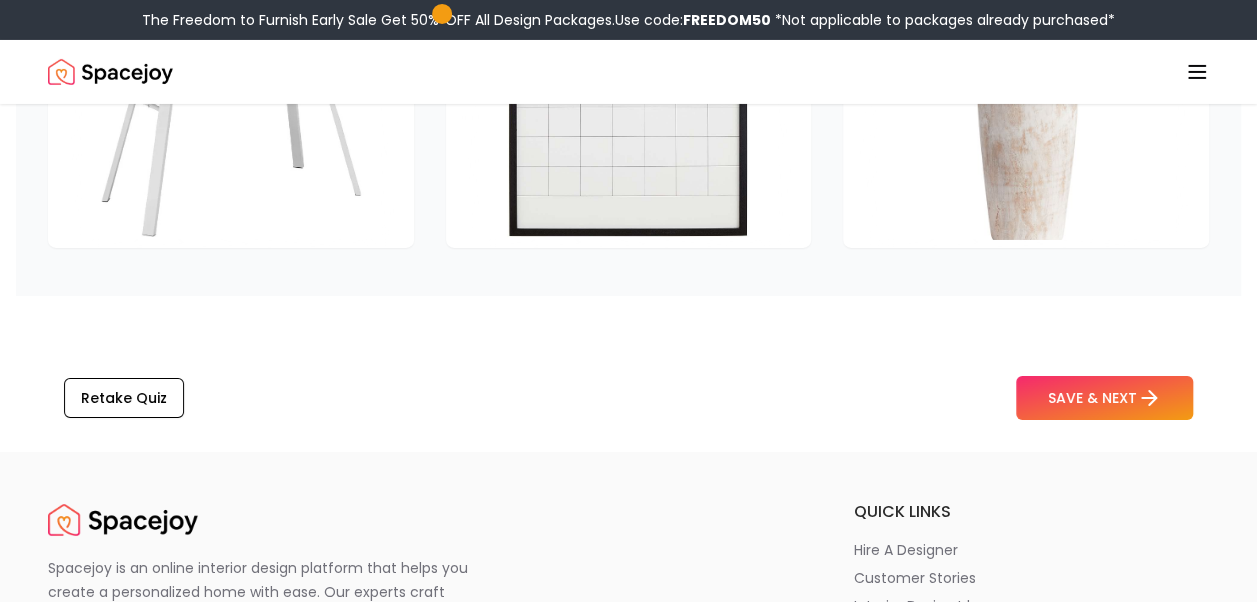 scroll, scrollTop: 3400, scrollLeft: 0, axis: vertical 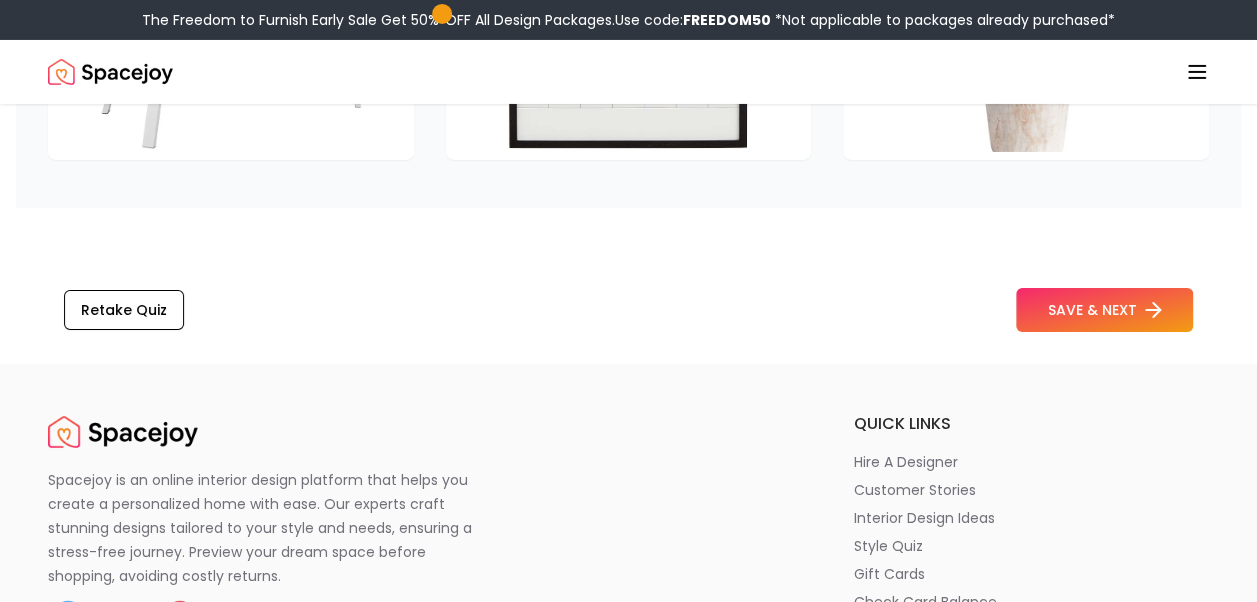 click on "SAVE & NEXT" at bounding box center (1104, 310) 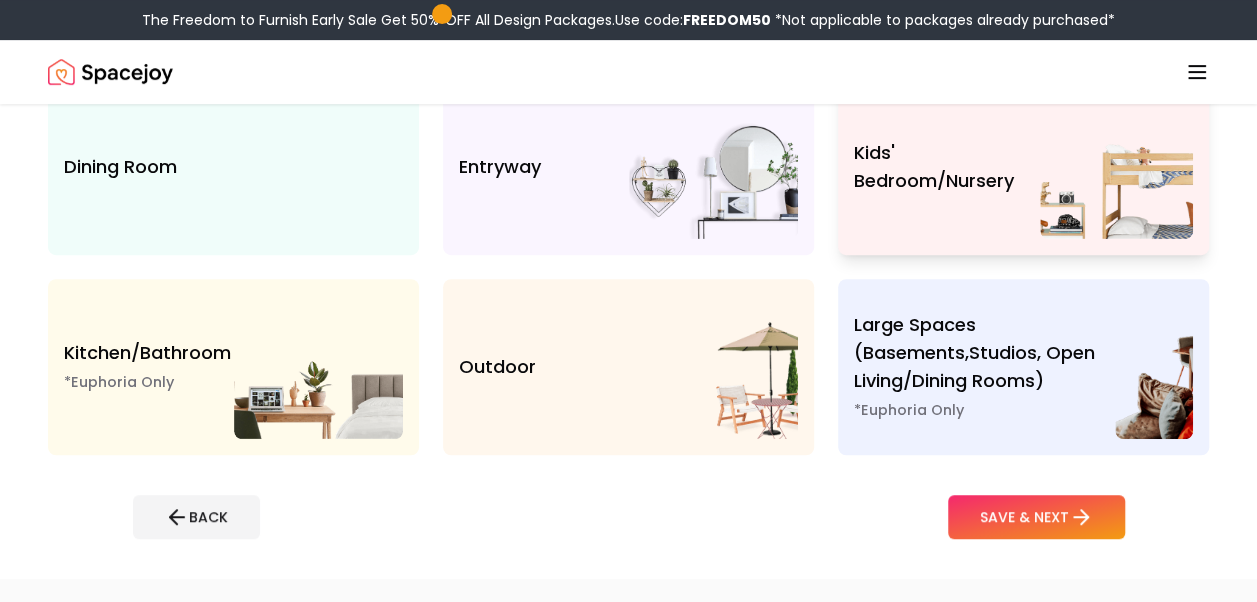 scroll, scrollTop: 500, scrollLeft: 0, axis: vertical 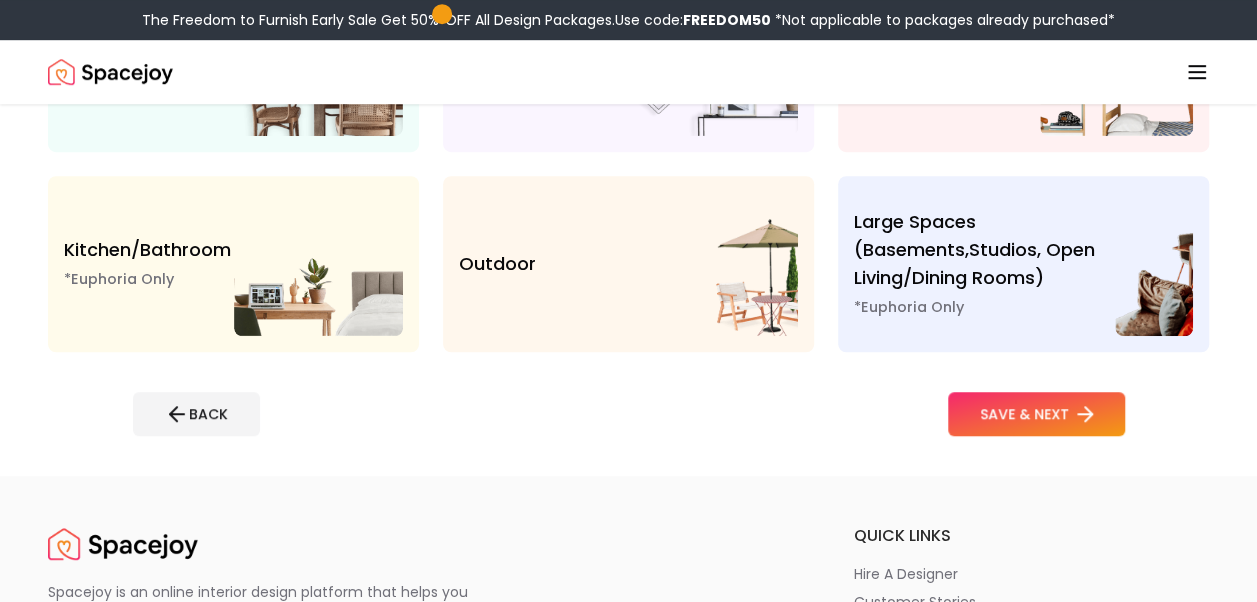 click on "SAVE & NEXT" at bounding box center (1036, 414) 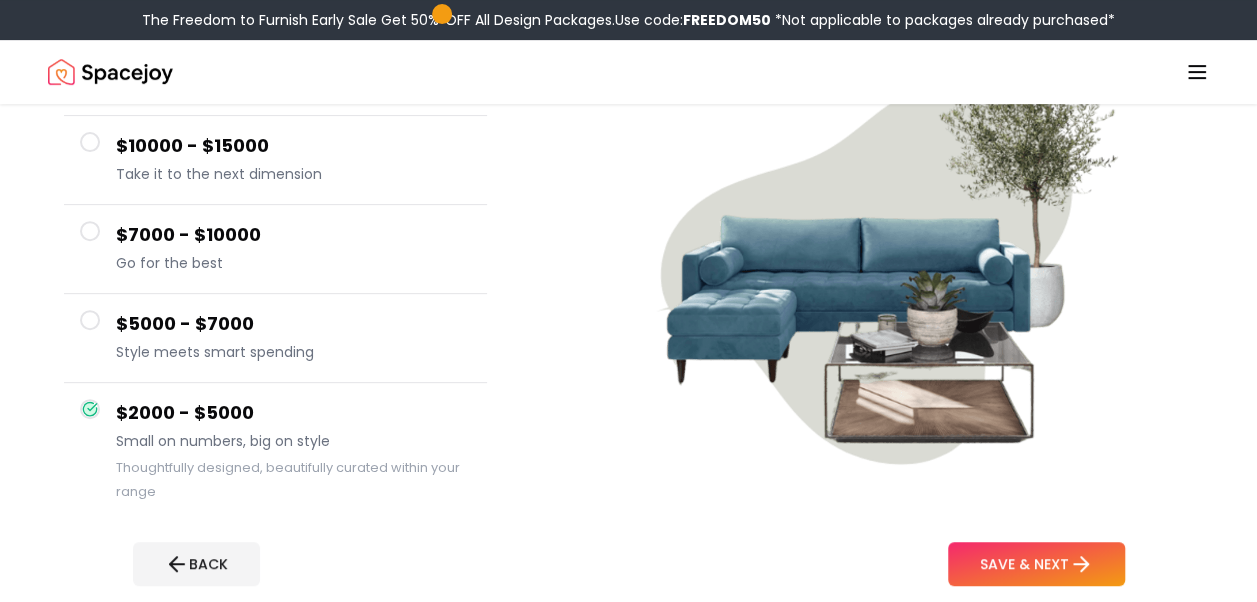 scroll, scrollTop: 400, scrollLeft: 0, axis: vertical 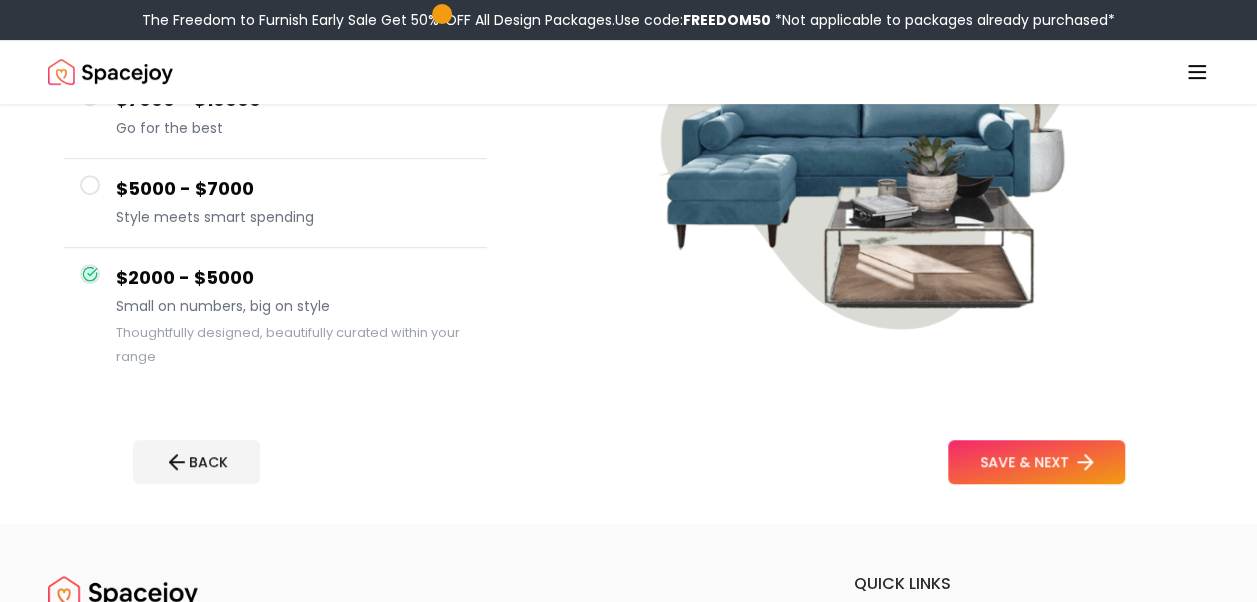 click on "SAVE & NEXT" at bounding box center [1036, 462] 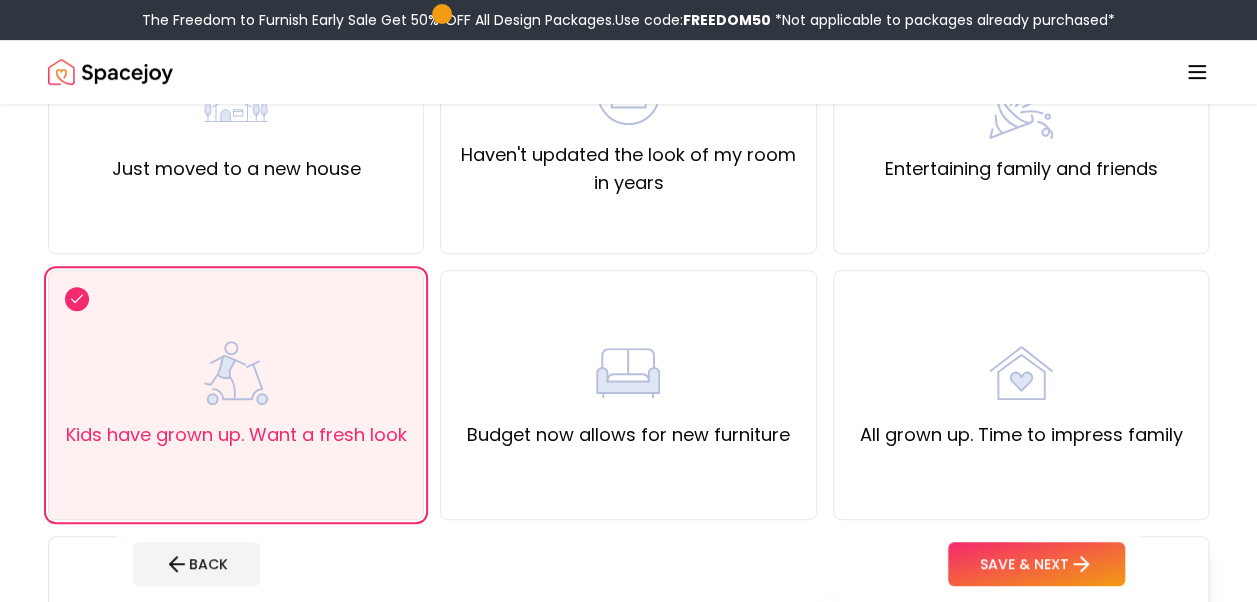 scroll, scrollTop: 400, scrollLeft: 0, axis: vertical 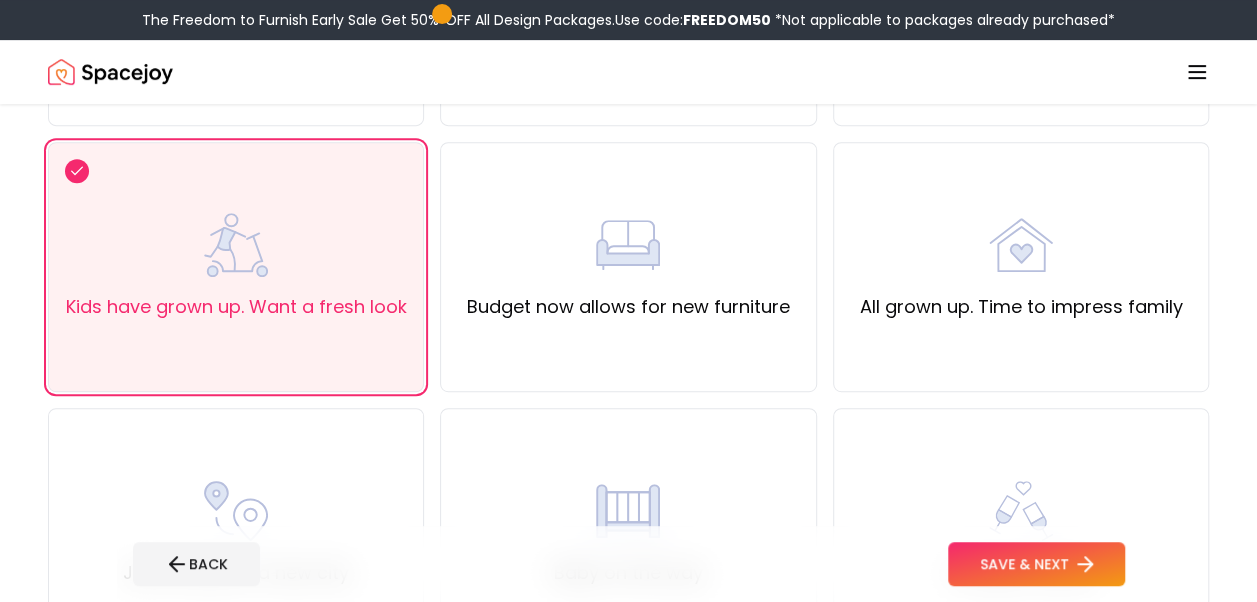 click 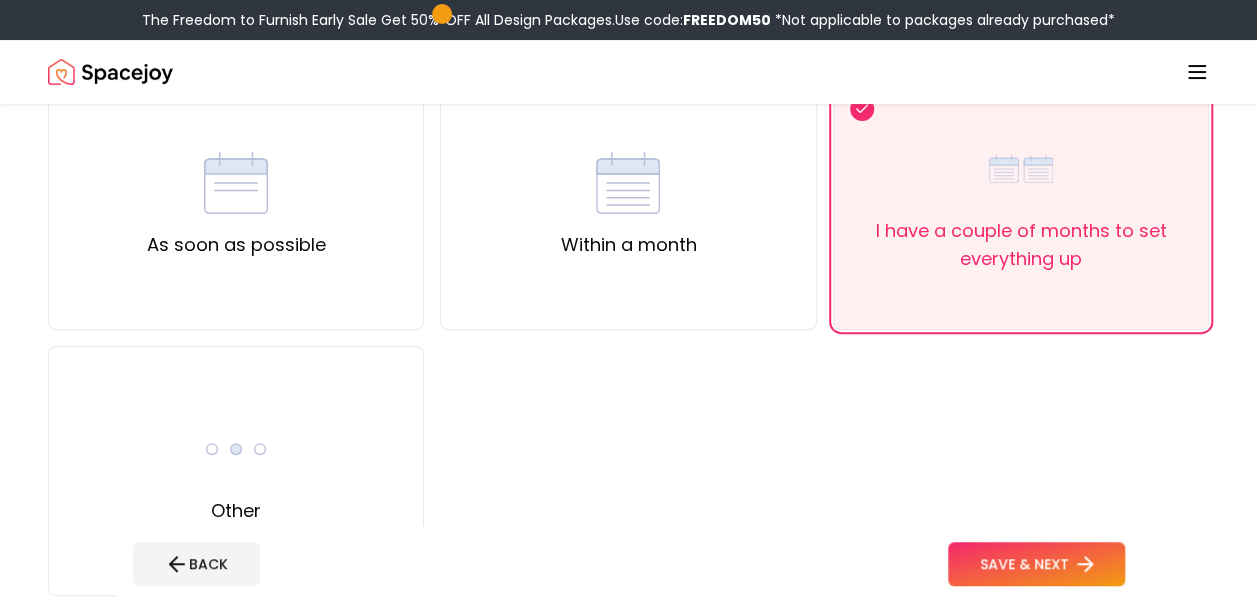 scroll, scrollTop: 200, scrollLeft: 0, axis: vertical 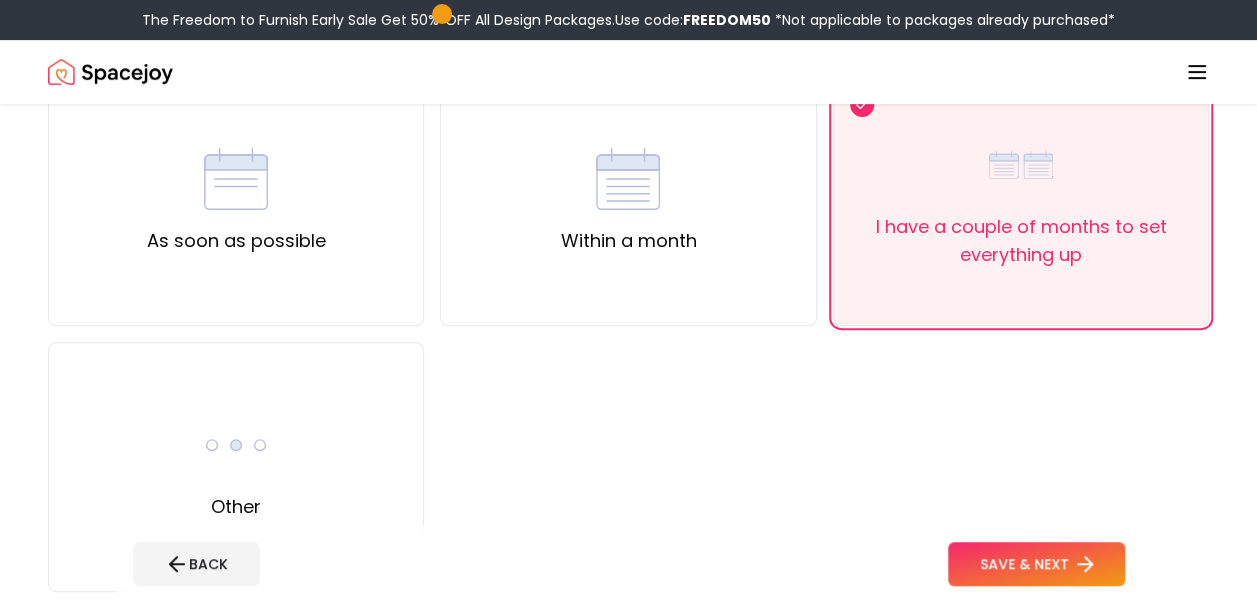 click on "SAVE & NEXT" at bounding box center (1036, 564) 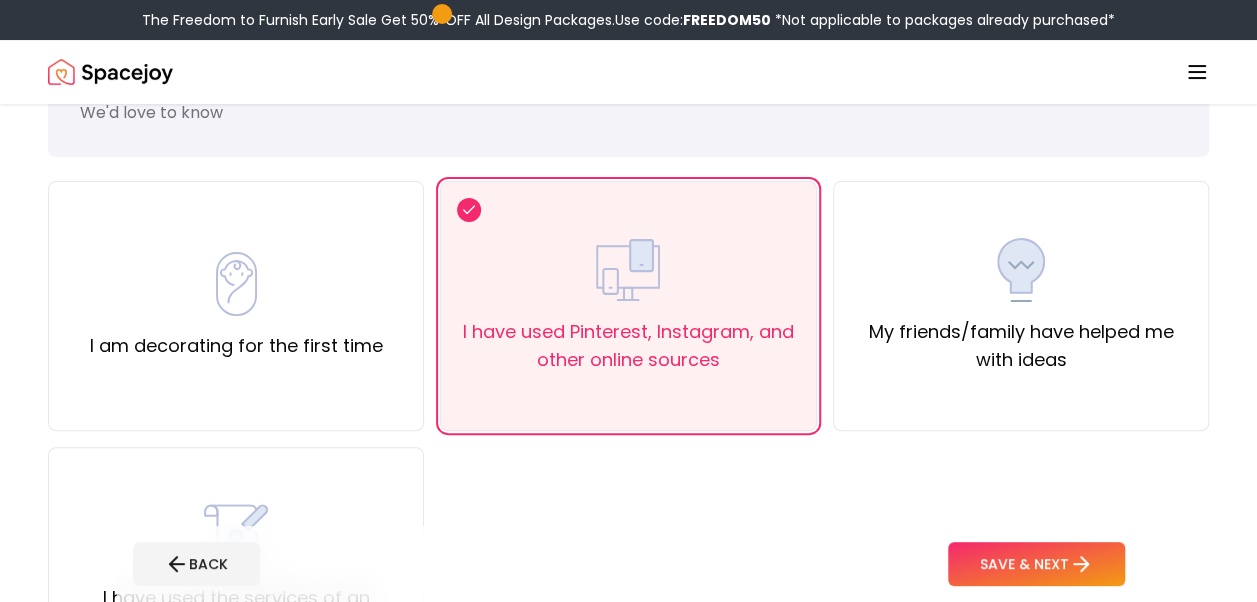 scroll, scrollTop: 200, scrollLeft: 0, axis: vertical 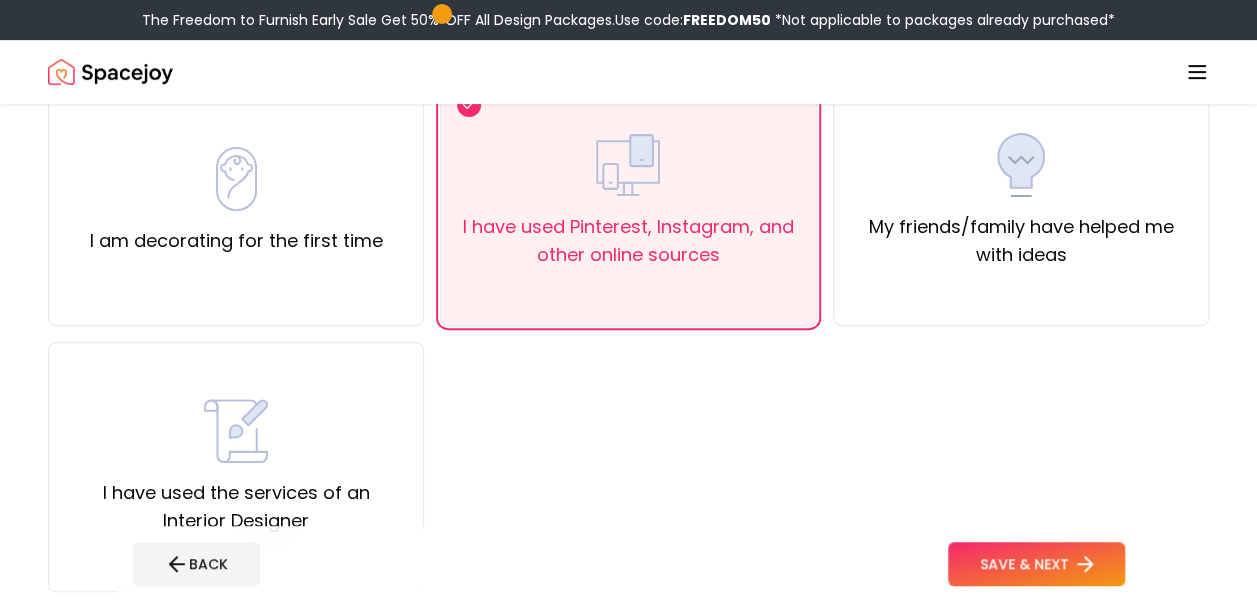 click on "SAVE & NEXT" at bounding box center (1036, 564) 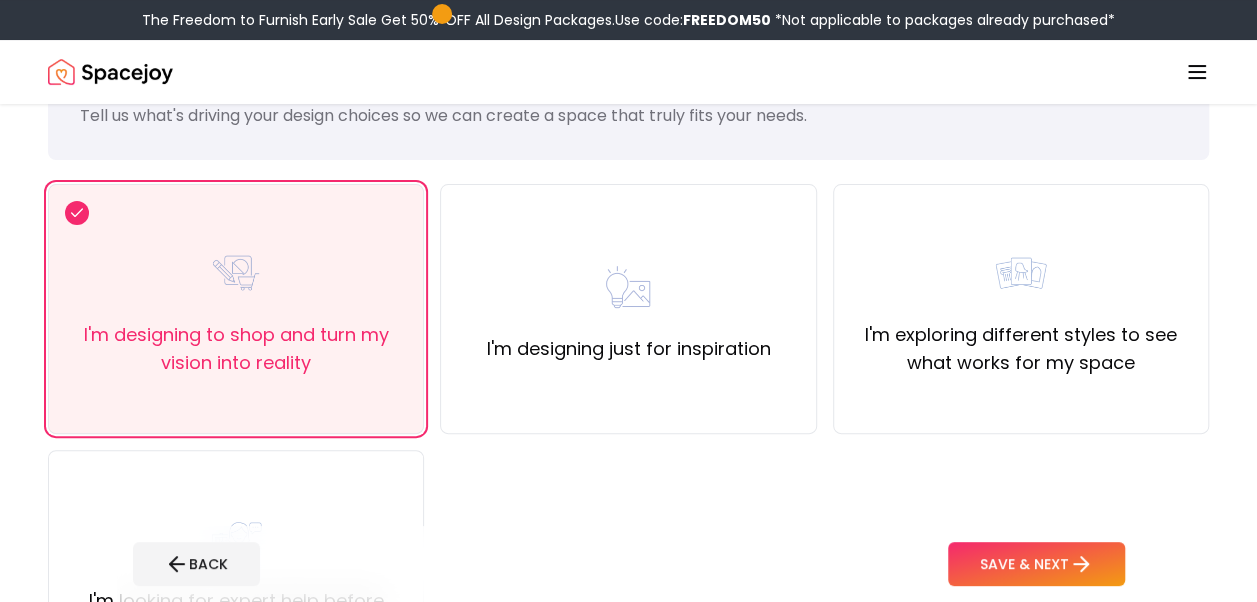 scroll, scrollTop: 200, scrollLeft: 0, axis: vertical 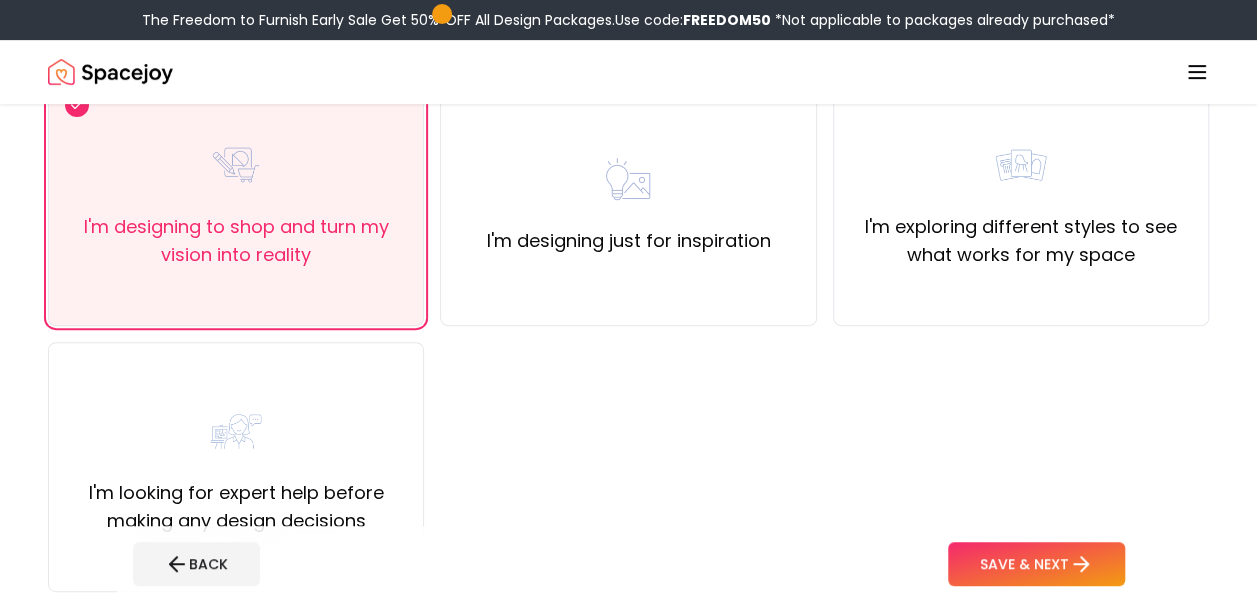 click on "SAVE & NEXT" at bounding box center (1036, 564) 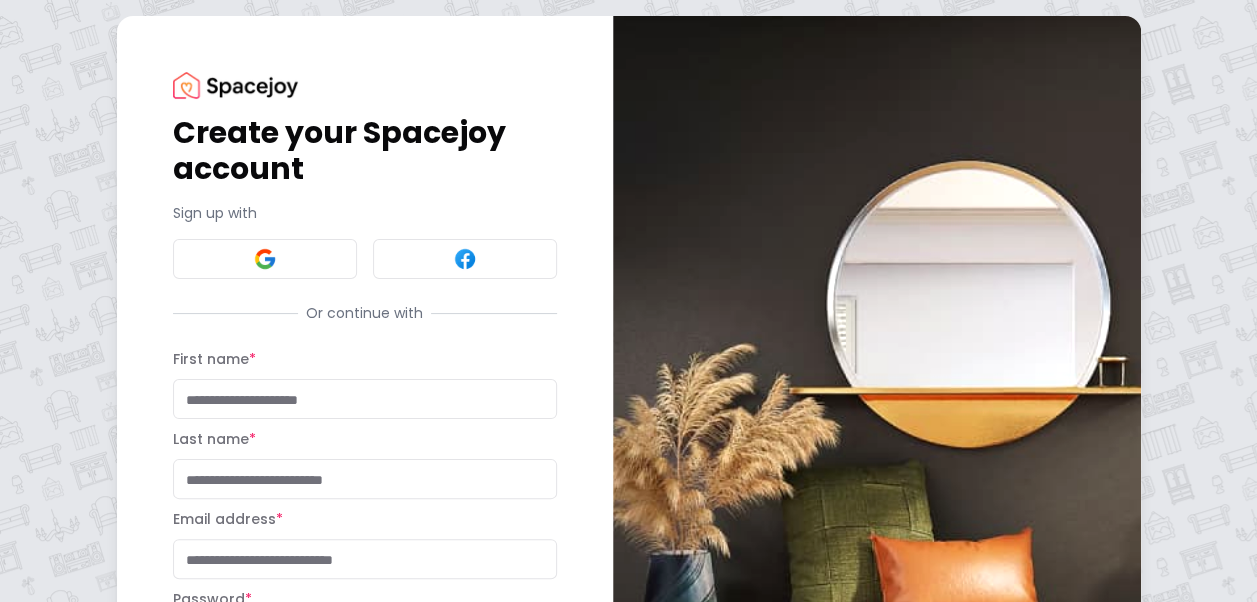 scroll, scrollTop: 100, scrollLeft: 0, axis: vertical 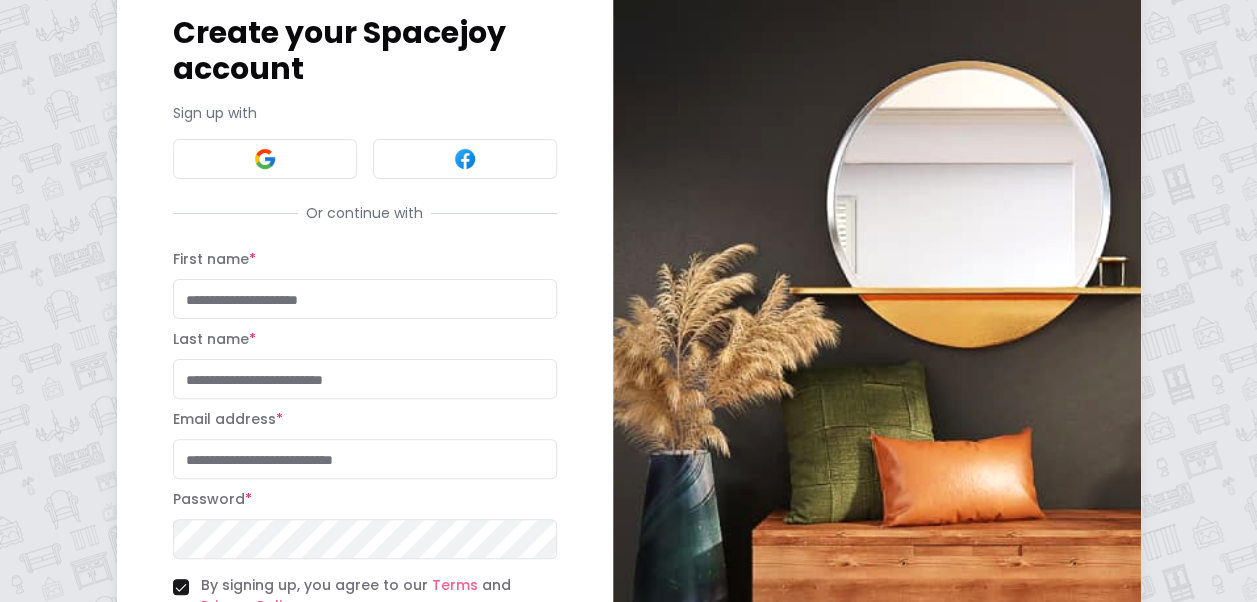 click on "First name  * Last name  *" at bounding box center (365, 323) 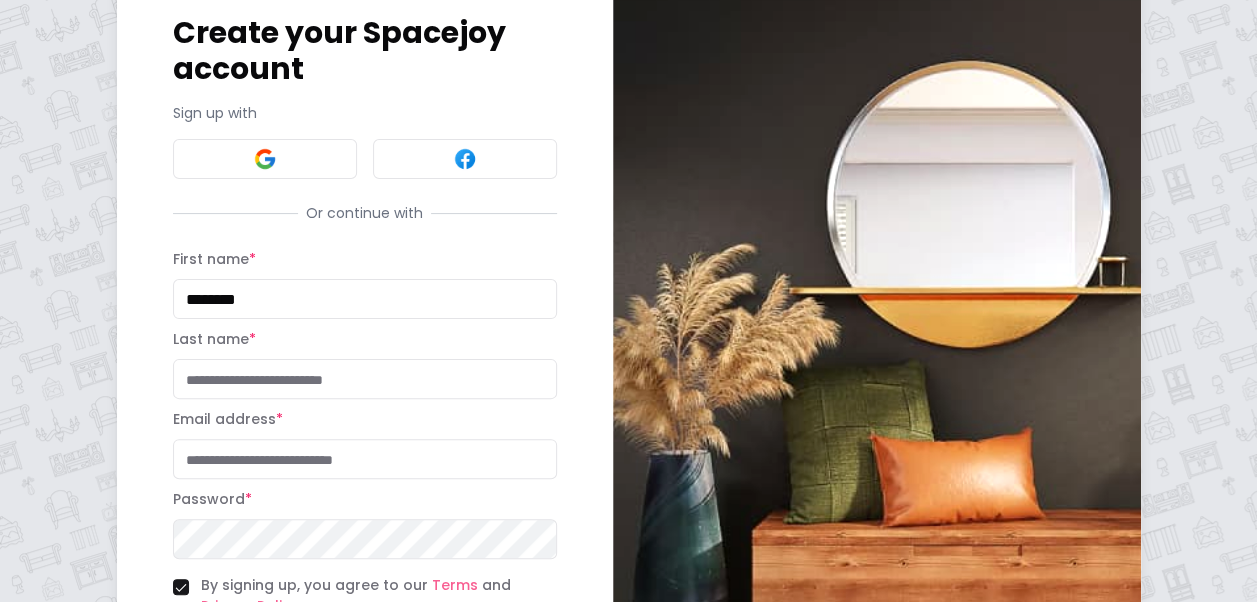 type on "********" 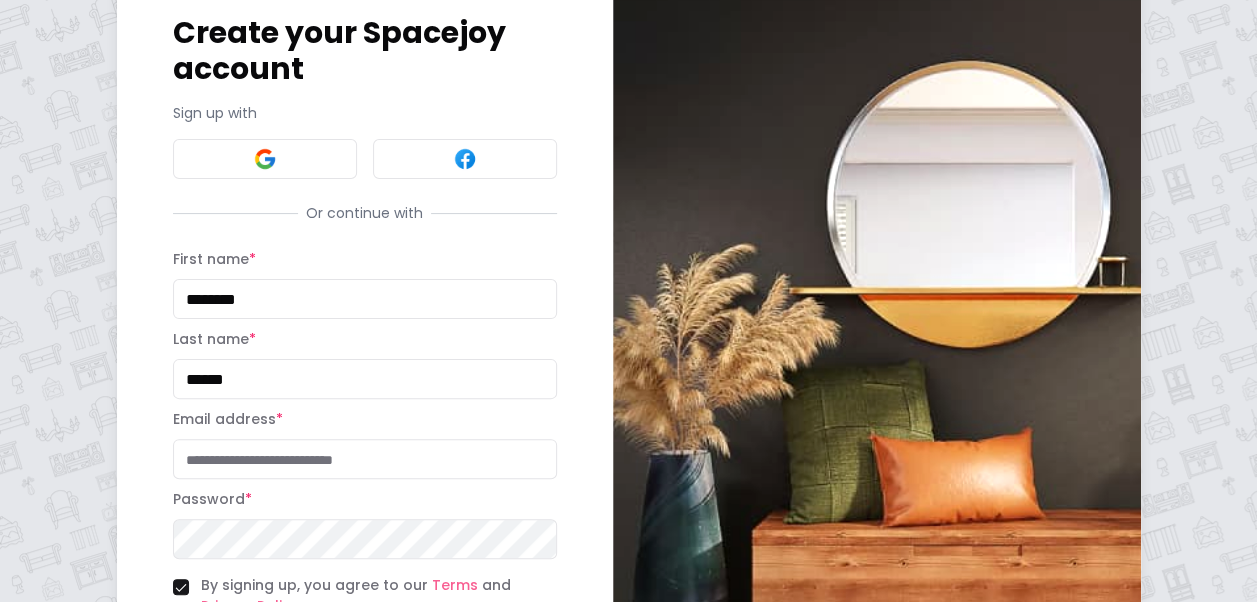type on "******" 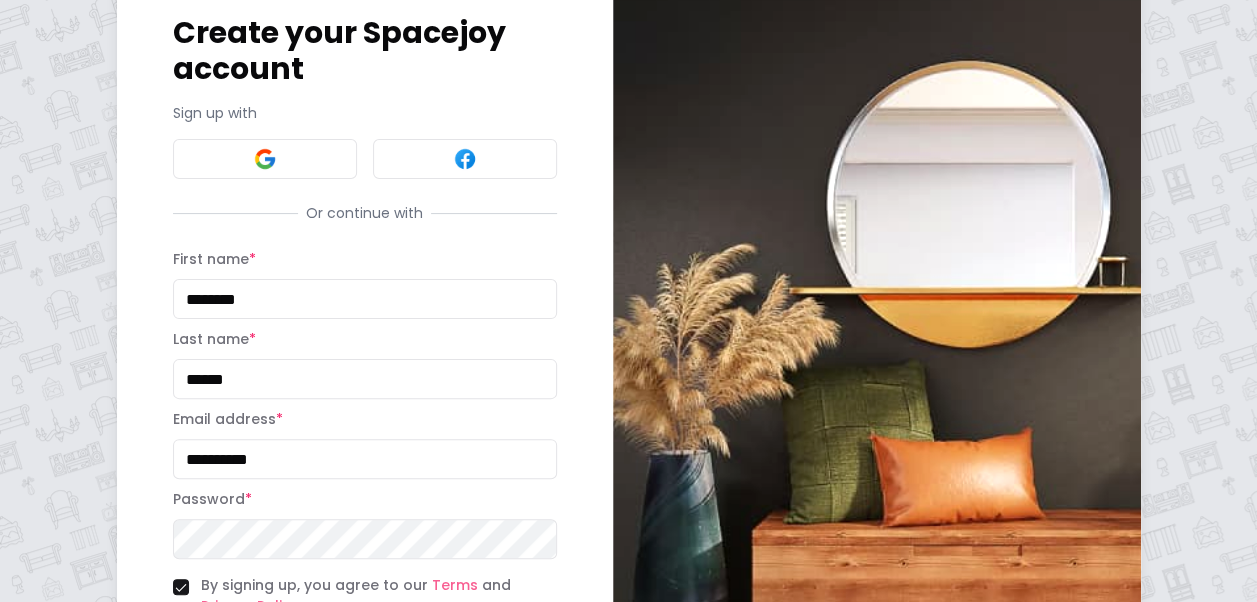 click on "**********" at bounding box center [365, 459] 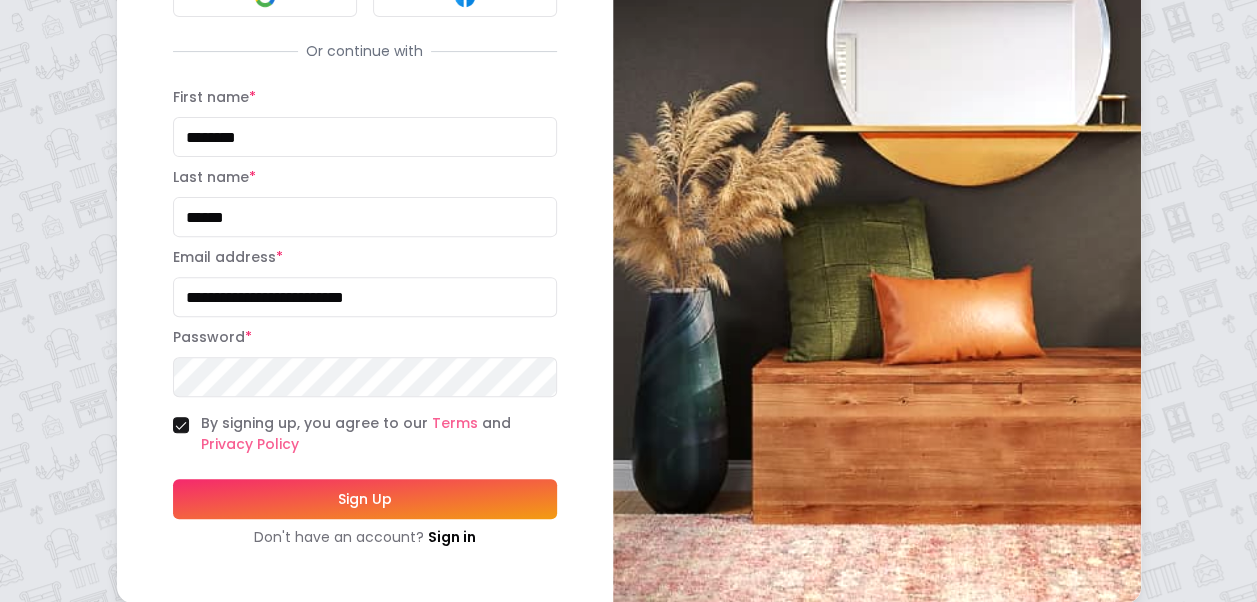scroll, scrollTop: 278, scrollLeft: 0, axis: vertical 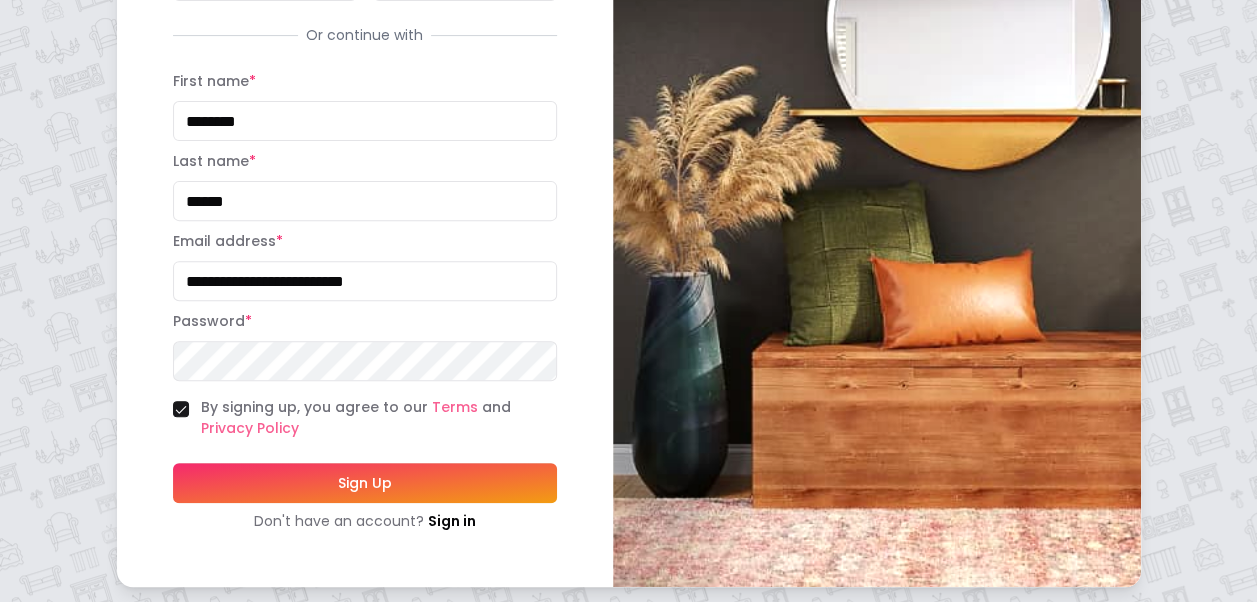 click on "Sign Up" at bounding box center (365, 483) 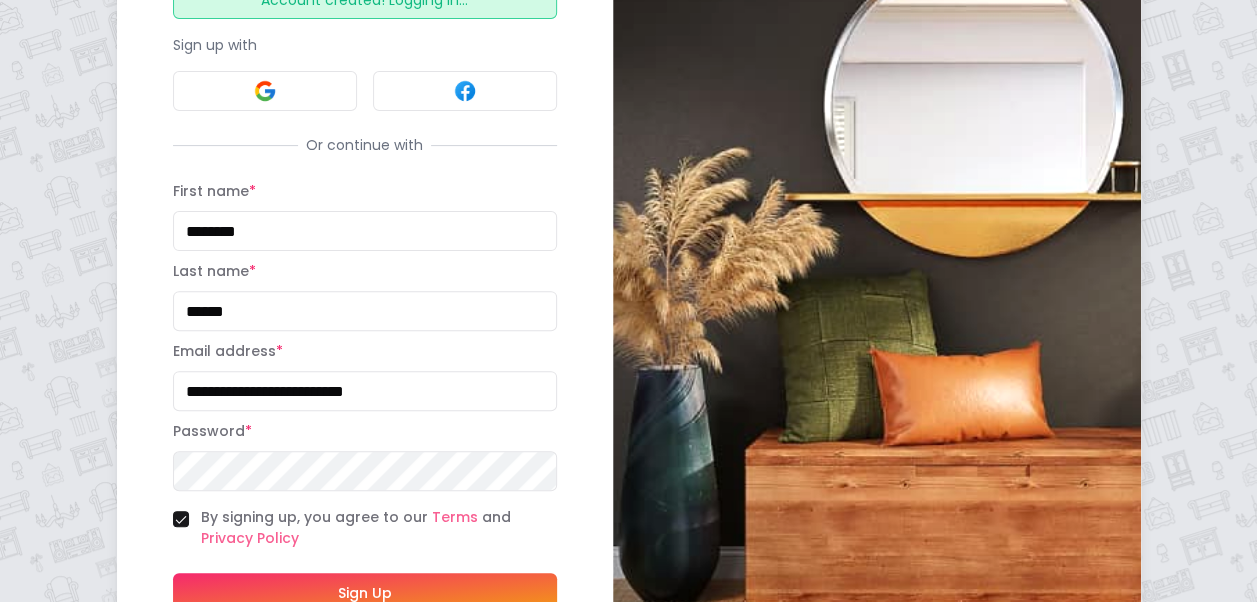 scroll, scrollTop: 124, scrollLeft: 0, axis: vertical 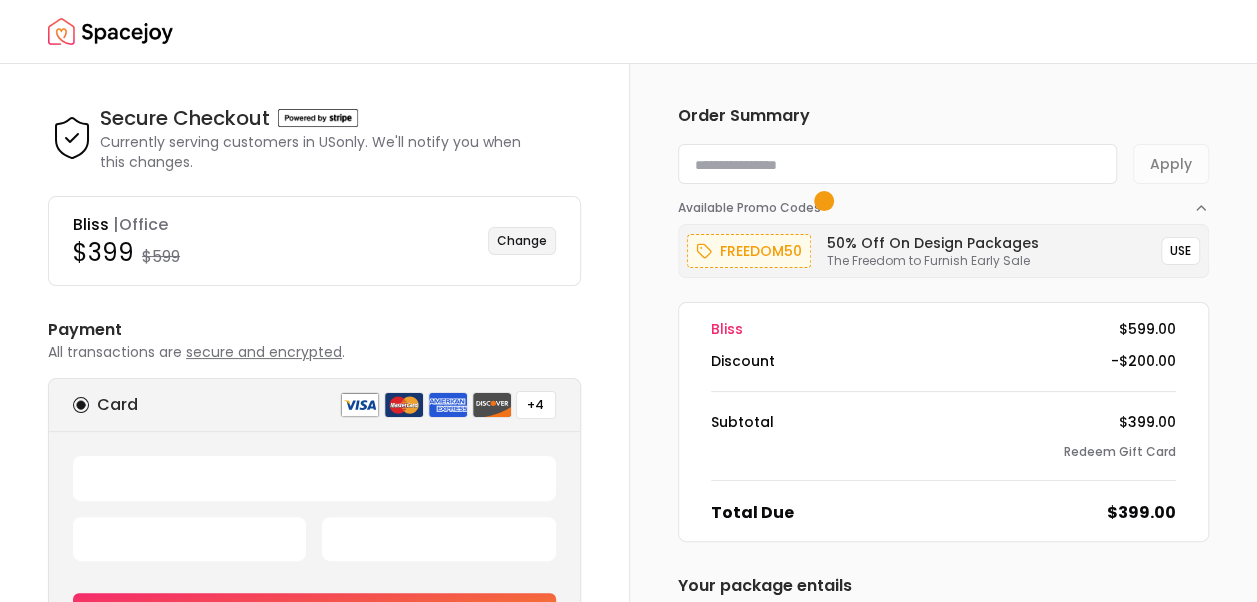 click on "Change" at bounding box center [522, 241] 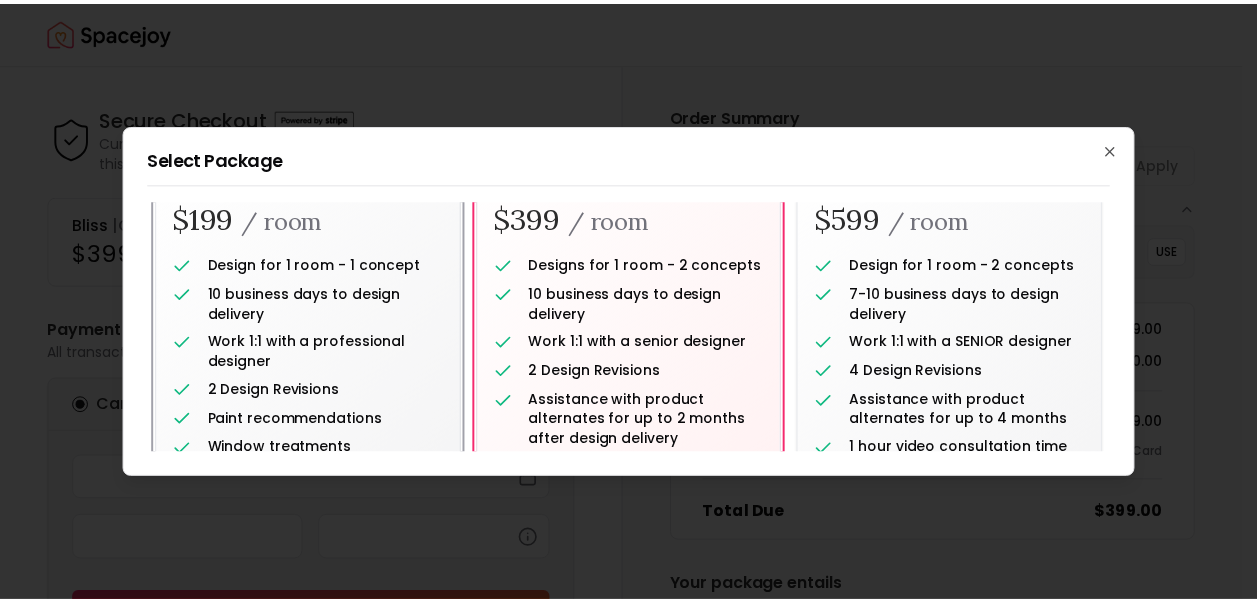 scroll, scrollTop: 62, scrollLeft: 0, axis: vertical 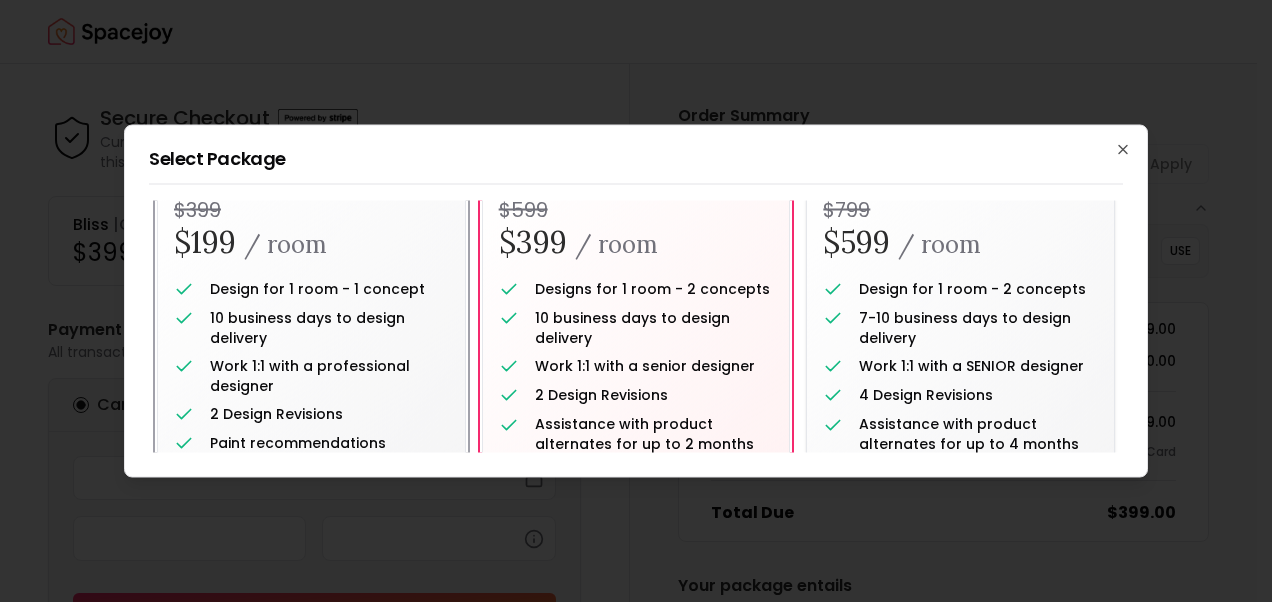 click on "10 business days to design delivery" at bounding box center (329, 328) 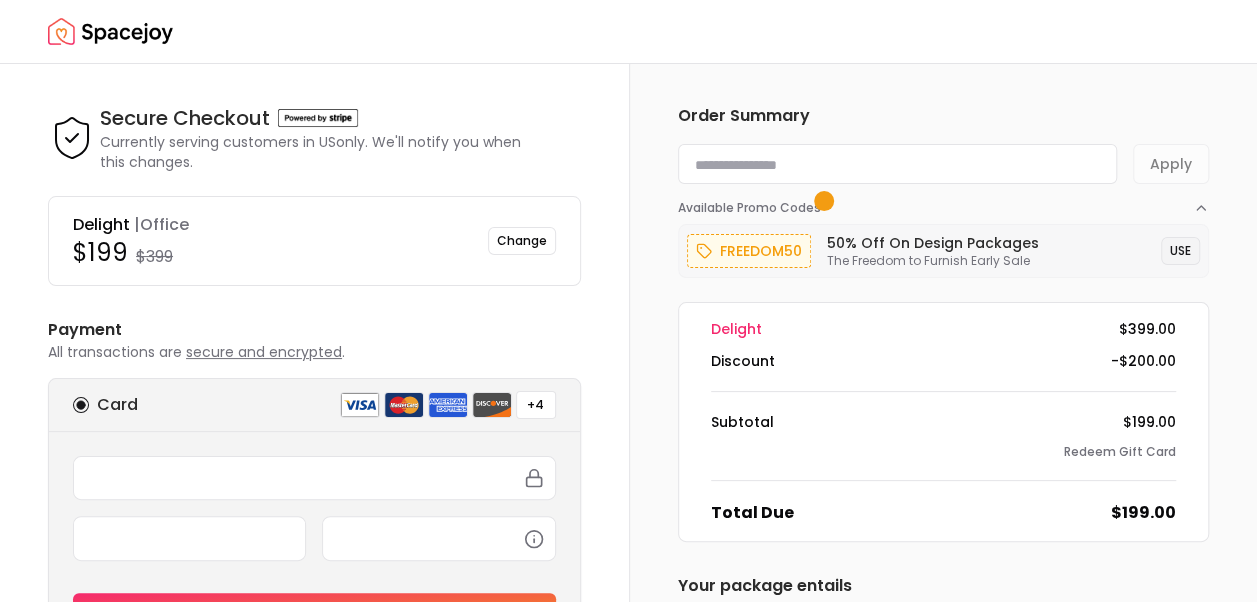 click on "USE" at bounding box center [1180, 251] 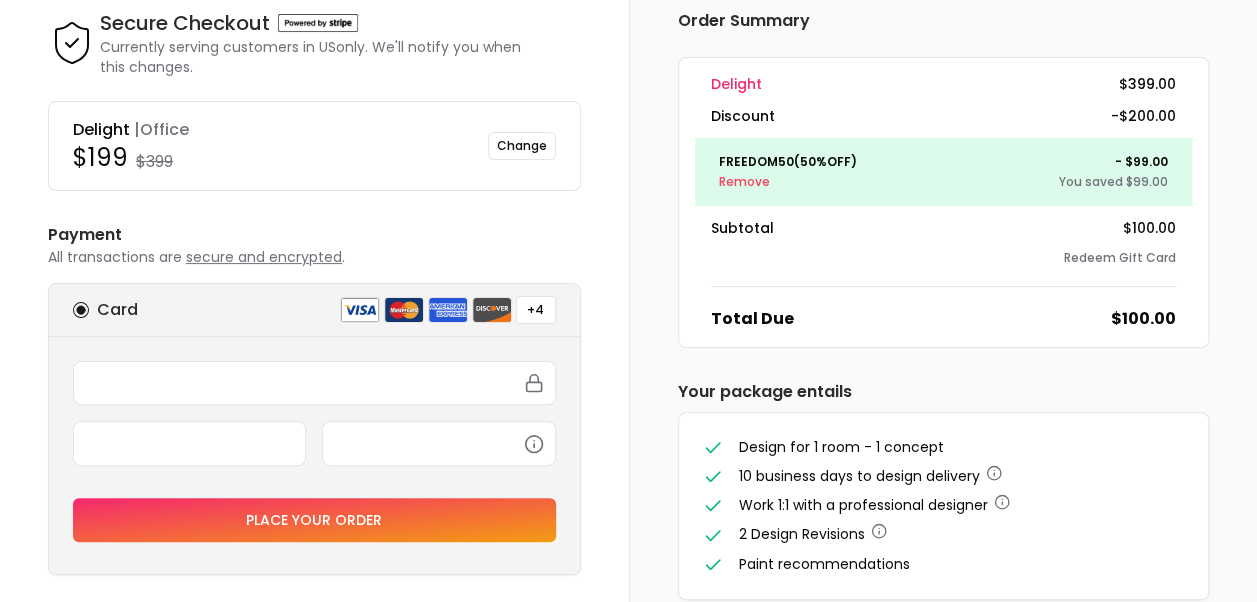 scroll, scrollTop: 250, scrollLeft: 0, axis: vertical 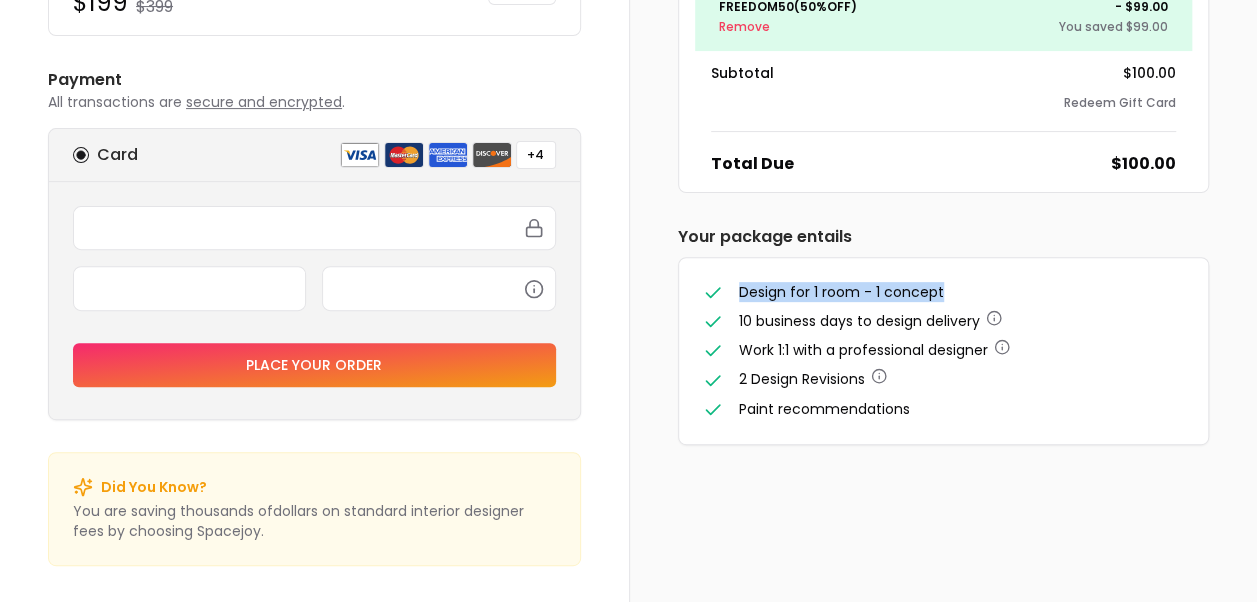drag, startPoint x: 967, startPoint y: 288, endPoint x: 689, endPoint y: 293, distance: 278.04495 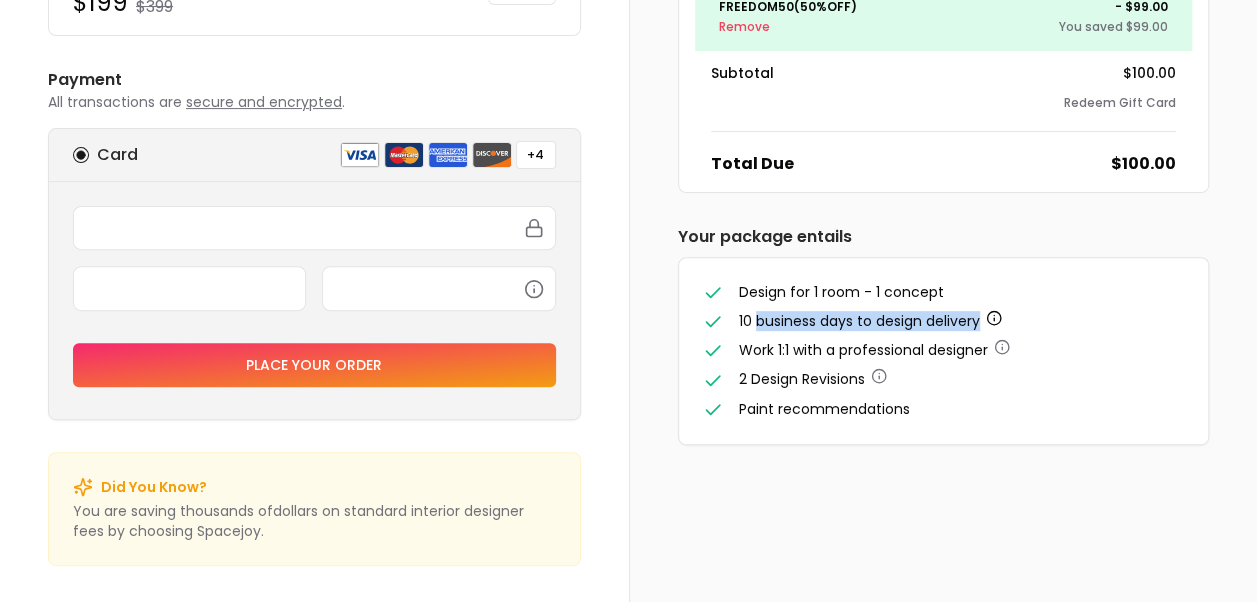 drag, startPoint x: 754, startPoint y: 319, endPoint x: 987, endPoint y: 312, distance: 233.10513 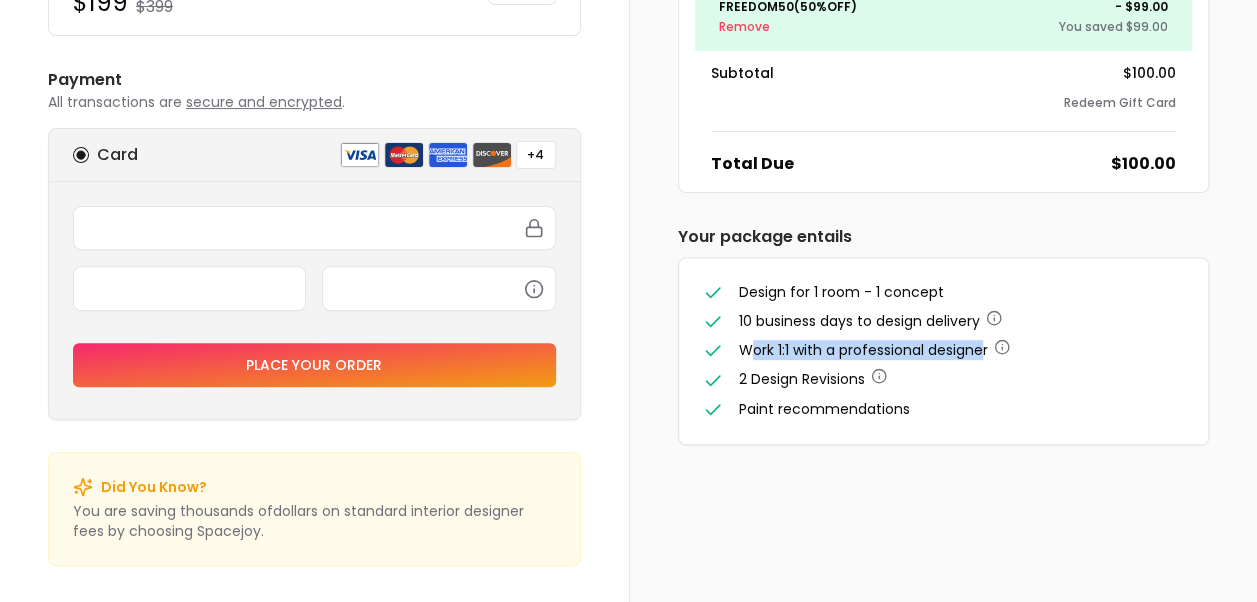 drag, startPoint x: 754, startPoint y: 350, endPoint x: 987, endPoint y: 338, distance: 233.3088 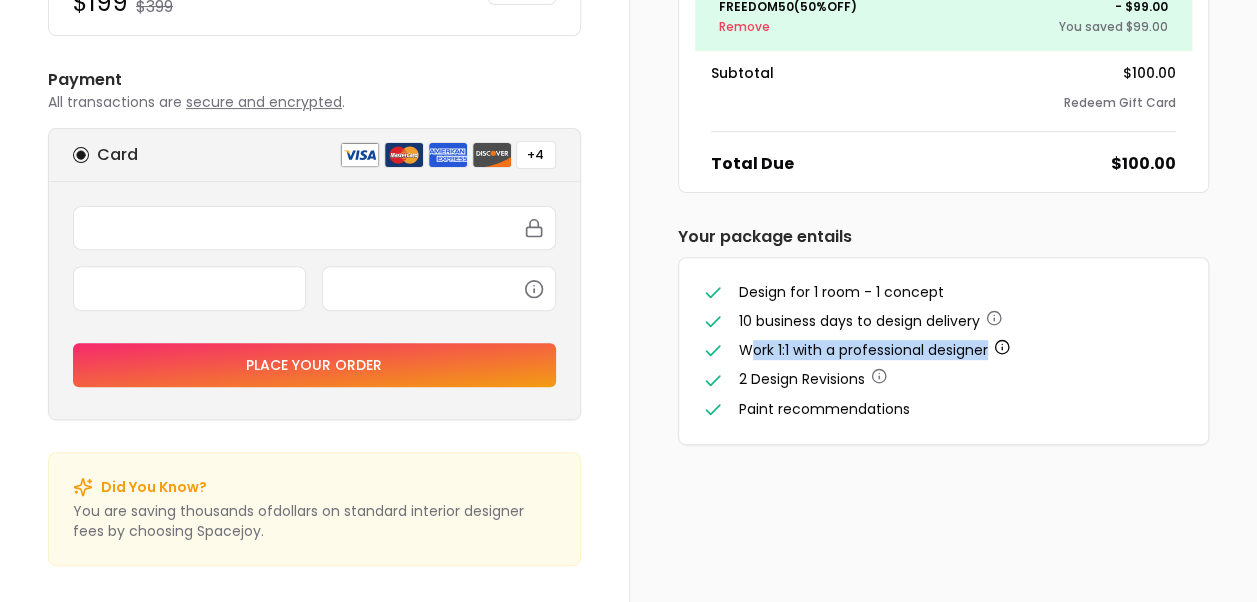 drag, startPoint x: 987, startPoint y: 338, endPoint x: 1005, endPoint y: 340, distance: 18.110771 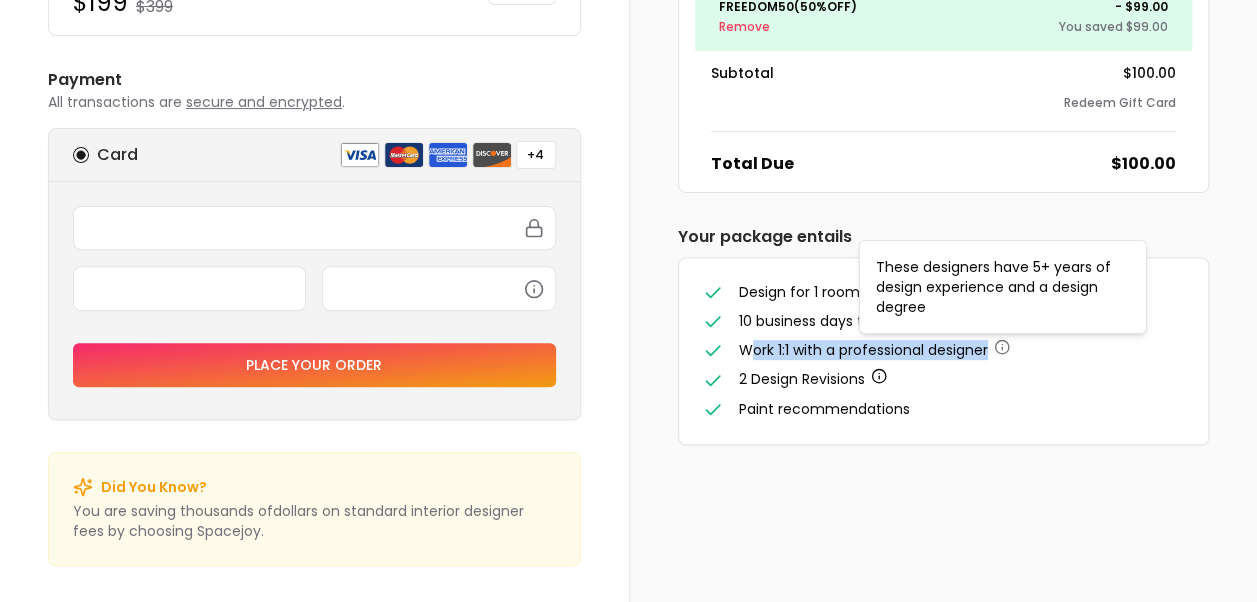 click 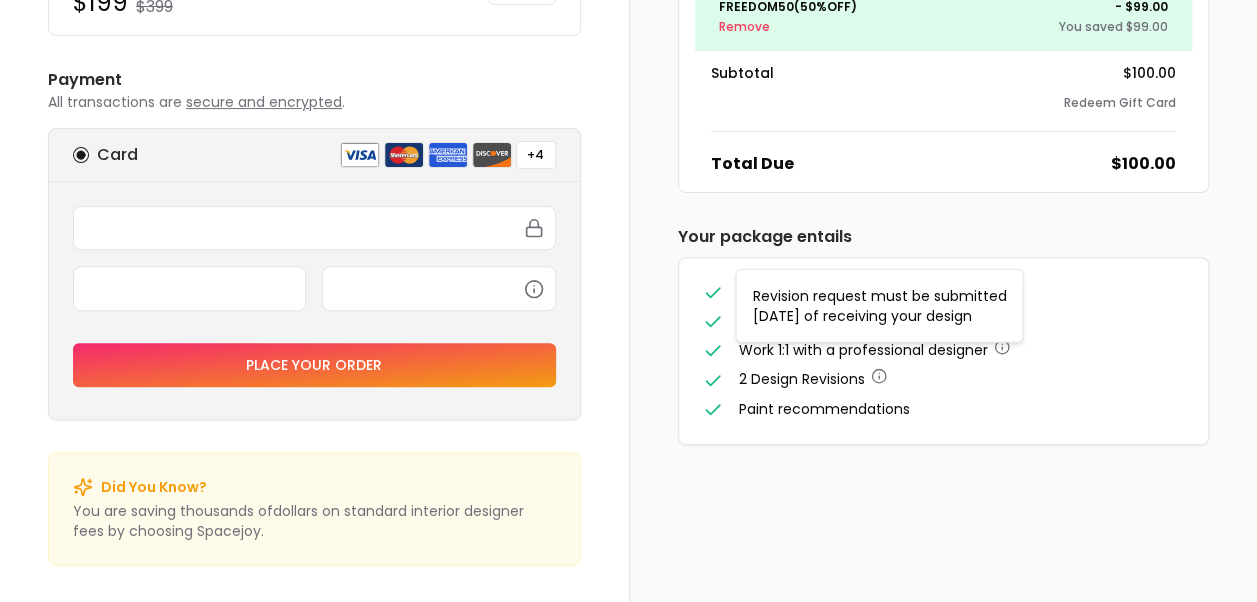 click on "Order Summary delight $399.00 Discount -$200.00 freedom50  ( 50 %  Off) Remove -   $99.00 You saved   $99.00 Subtotal $100.00 Redeem Gift Card Total Due $100.00 Your package entails Design for 1 room - 1 concept 10 business days to design delivery Work 1:1 with a professional designer 2 Design Revisions Paint recommendations Payment All transactions are   secure and encrypted . Card +4 Place your order" at bounding box center (944, 149) 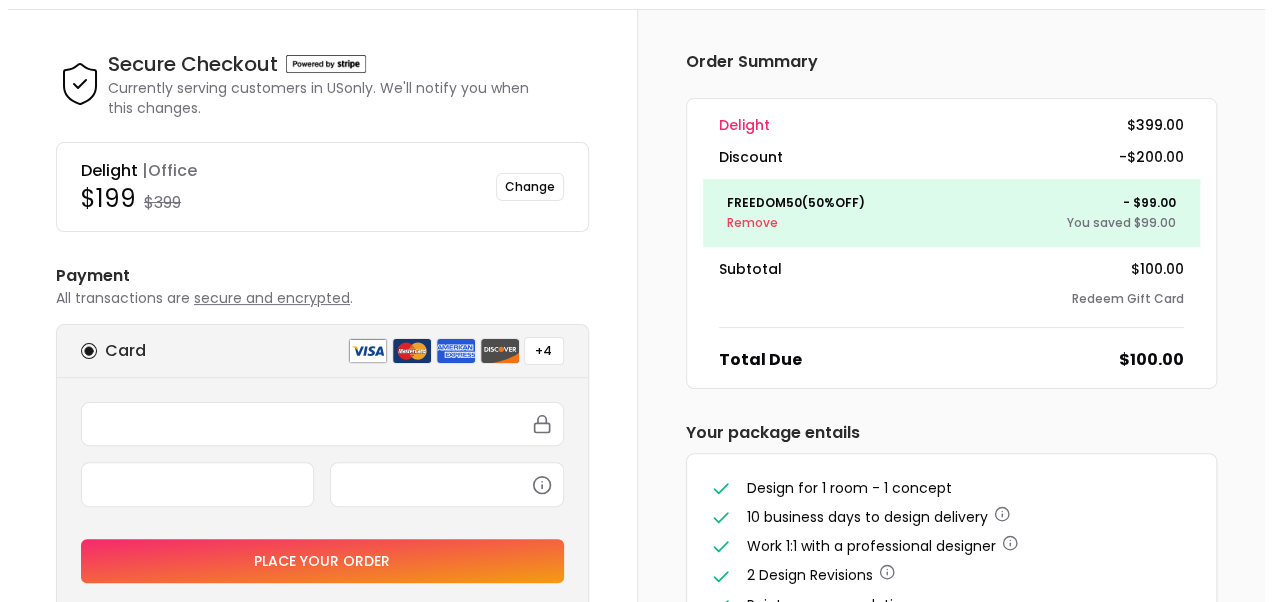 scroll, scrollTop: 0, scrollLeft: 0, axis: both 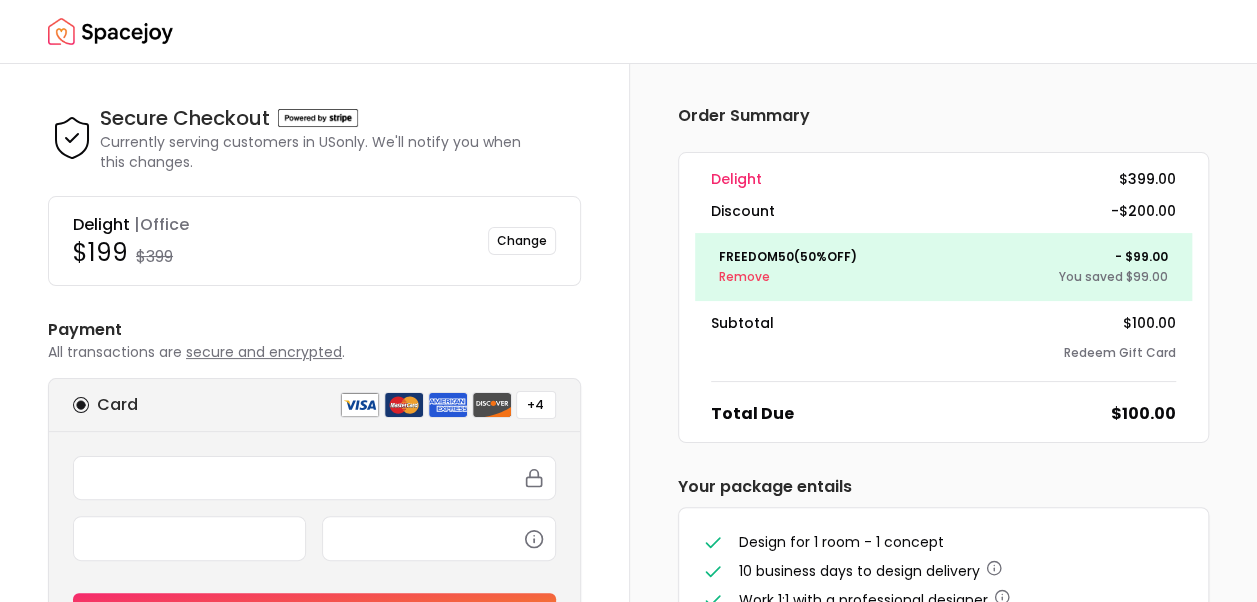 click at bounding box center [110, 32] 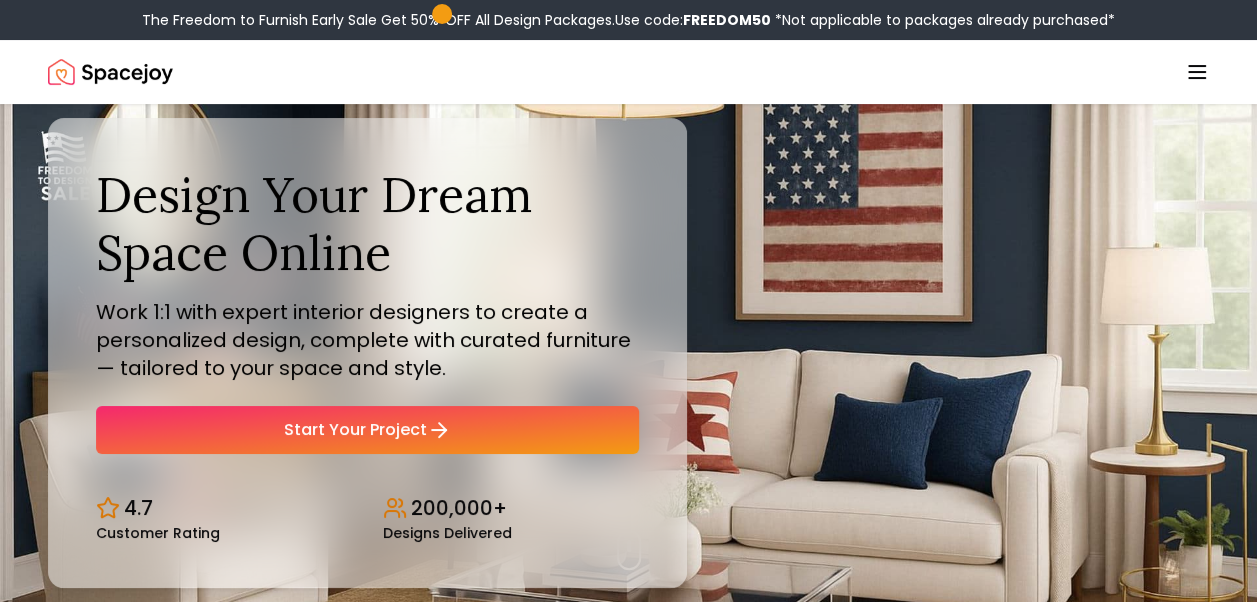 click 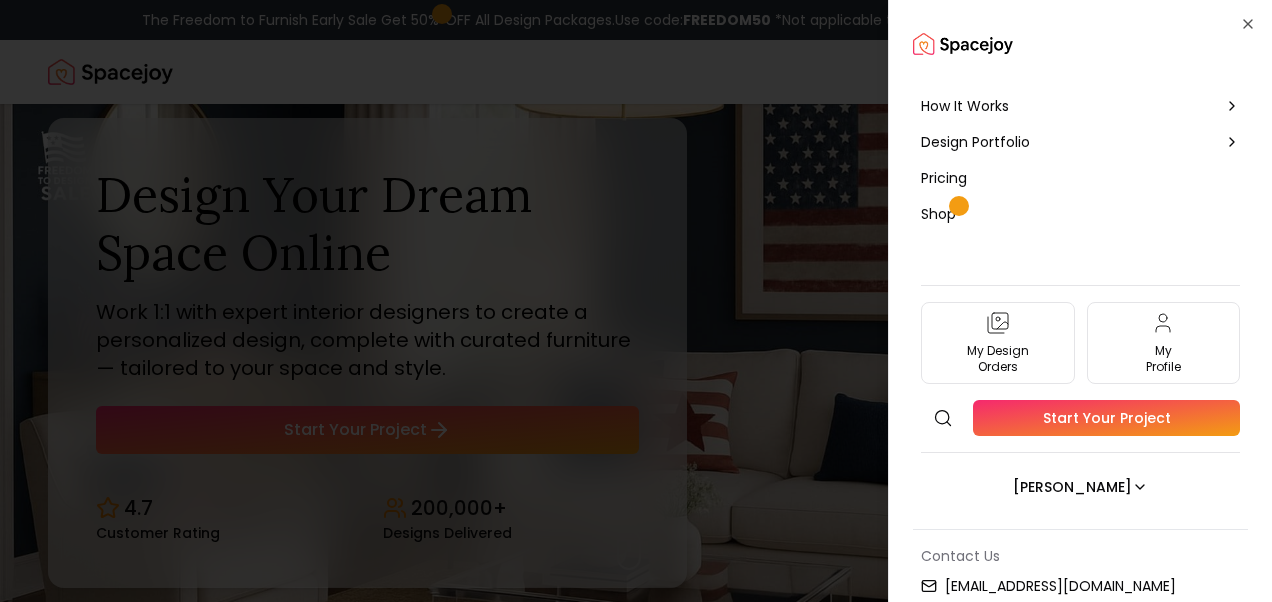 click on "[EMAIL_ADDRESS][DOMAIN_NAME]" at bounding box center [1060, 586] 